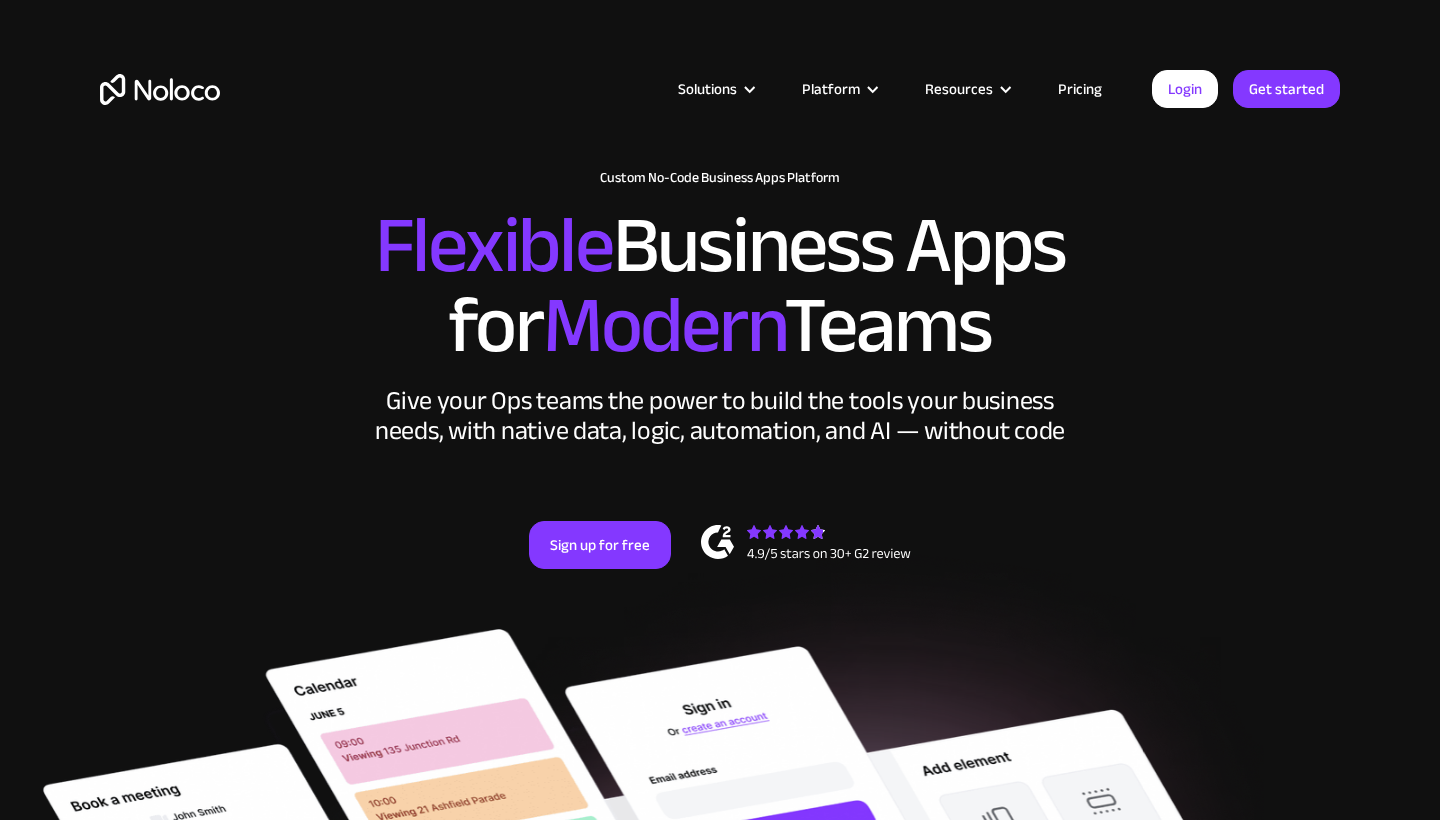 scroll, scrollTop: 0, scrollLeft: 0, axis: both 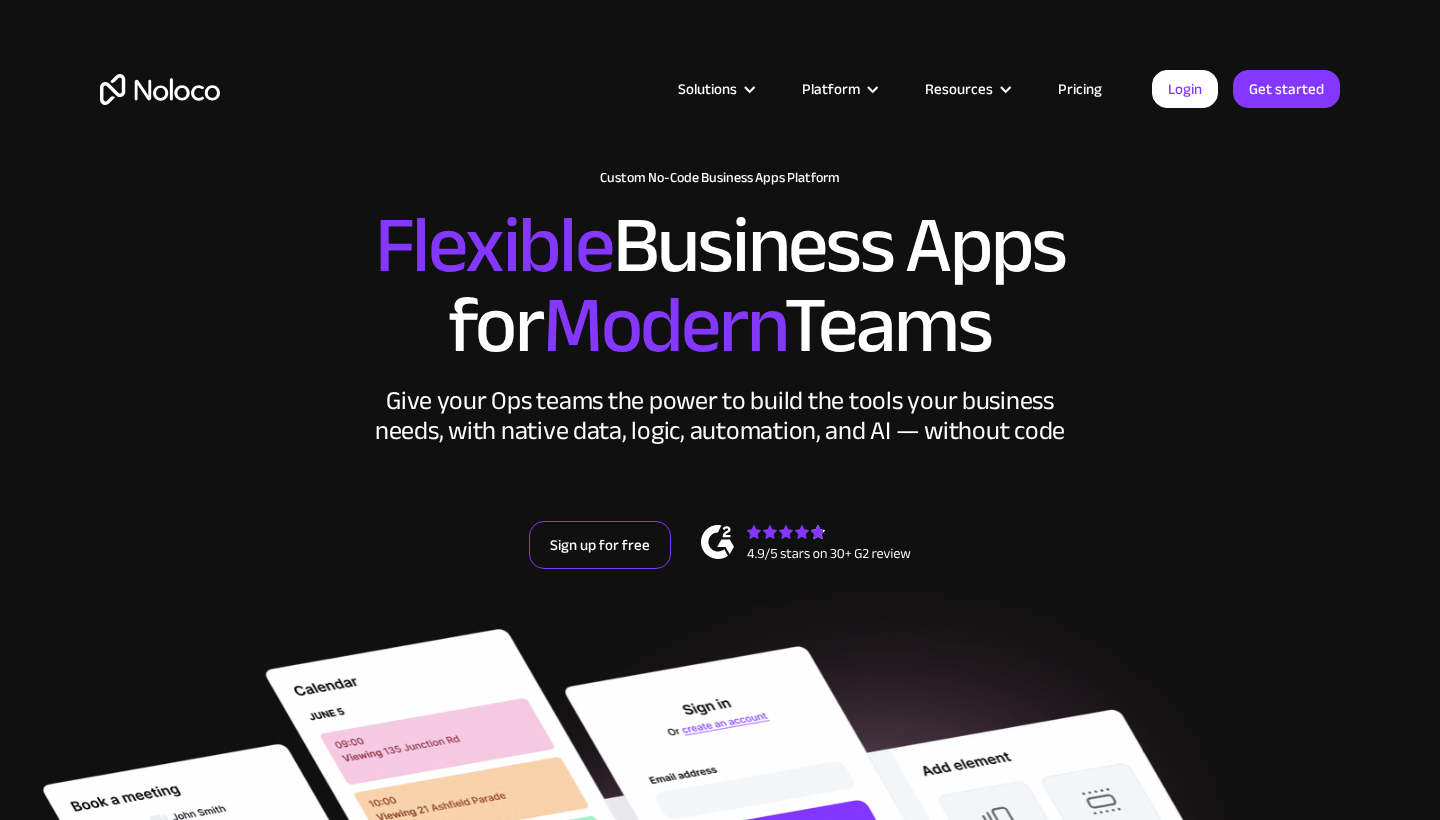 click on "Sign up for free" at bounding box center [600, 545] 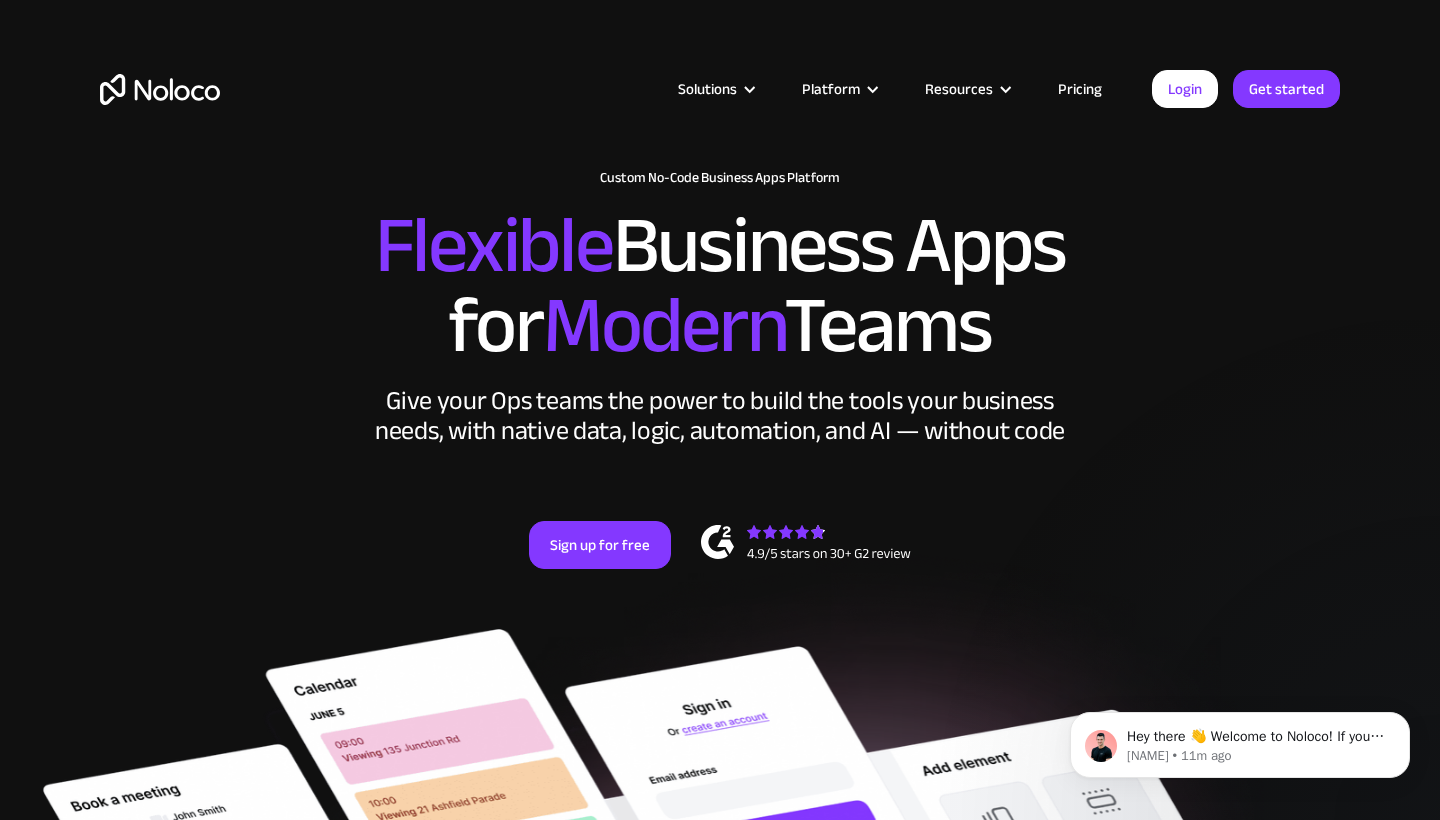 scroll, scrollTop: 0, scrollLeft: 0, axis: both 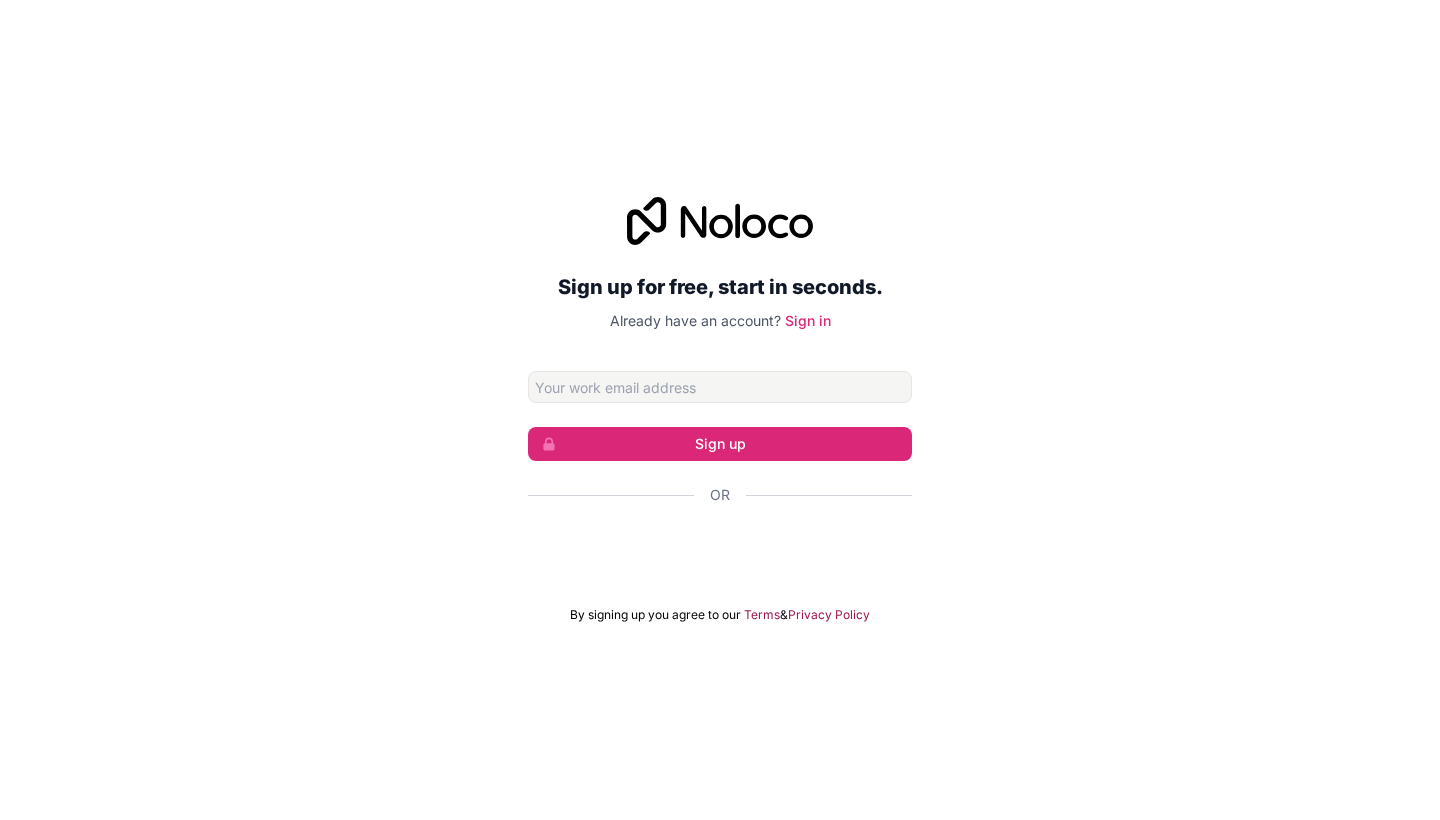 click at bounding box center (720, 387) 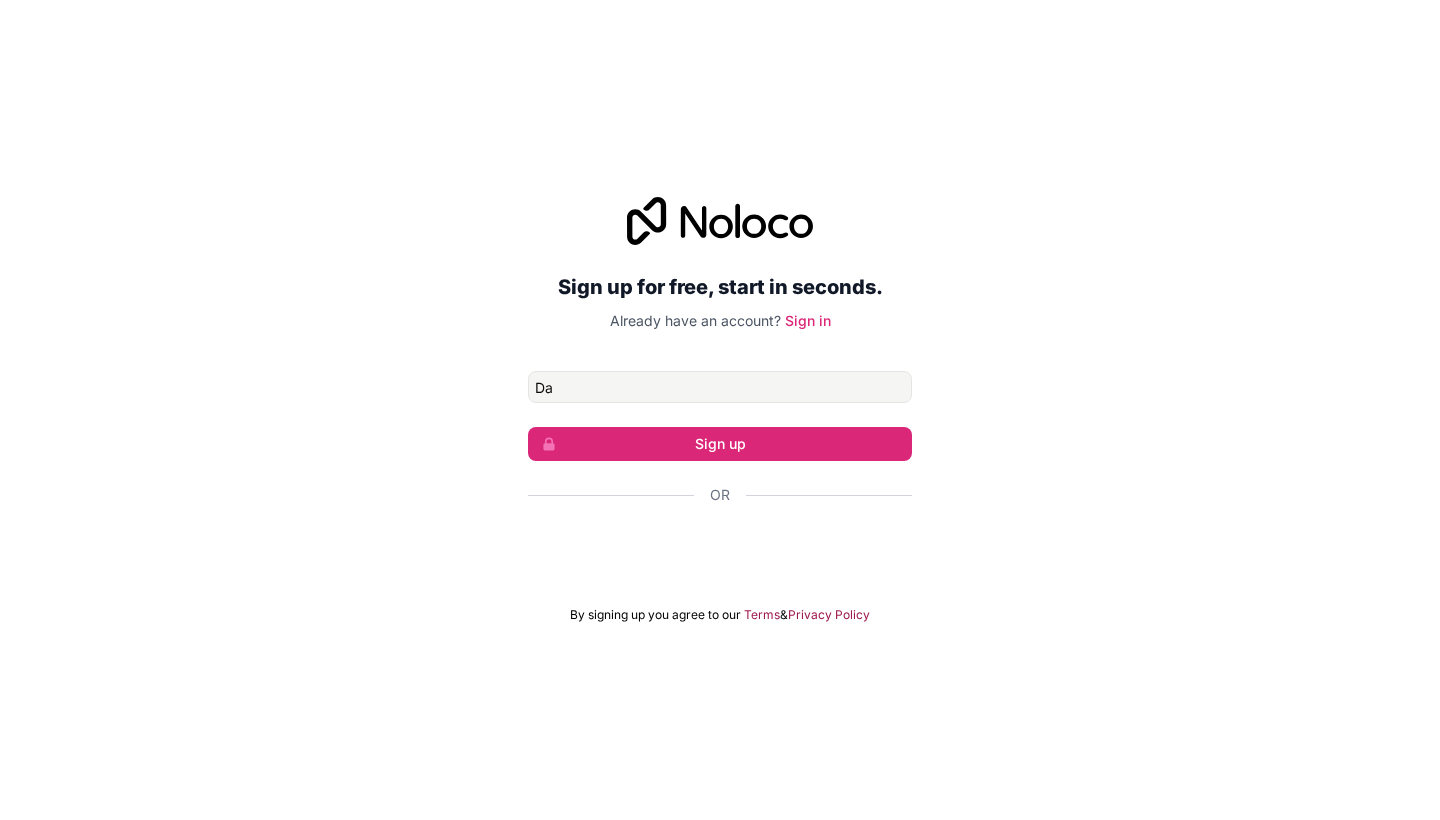 type on "D" 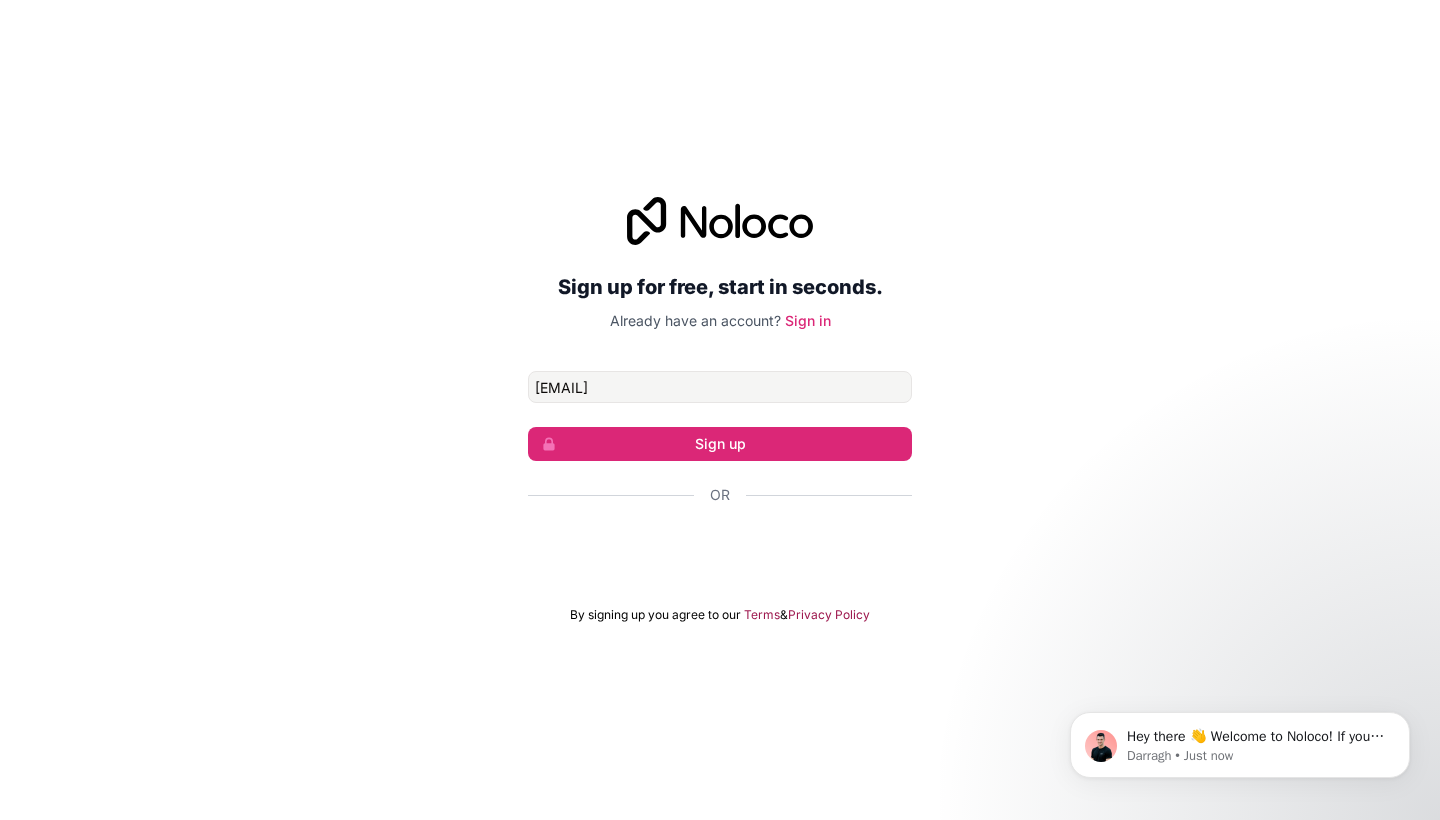 scroll, scrollTop: 0, scrollLeft: 0, axis: both 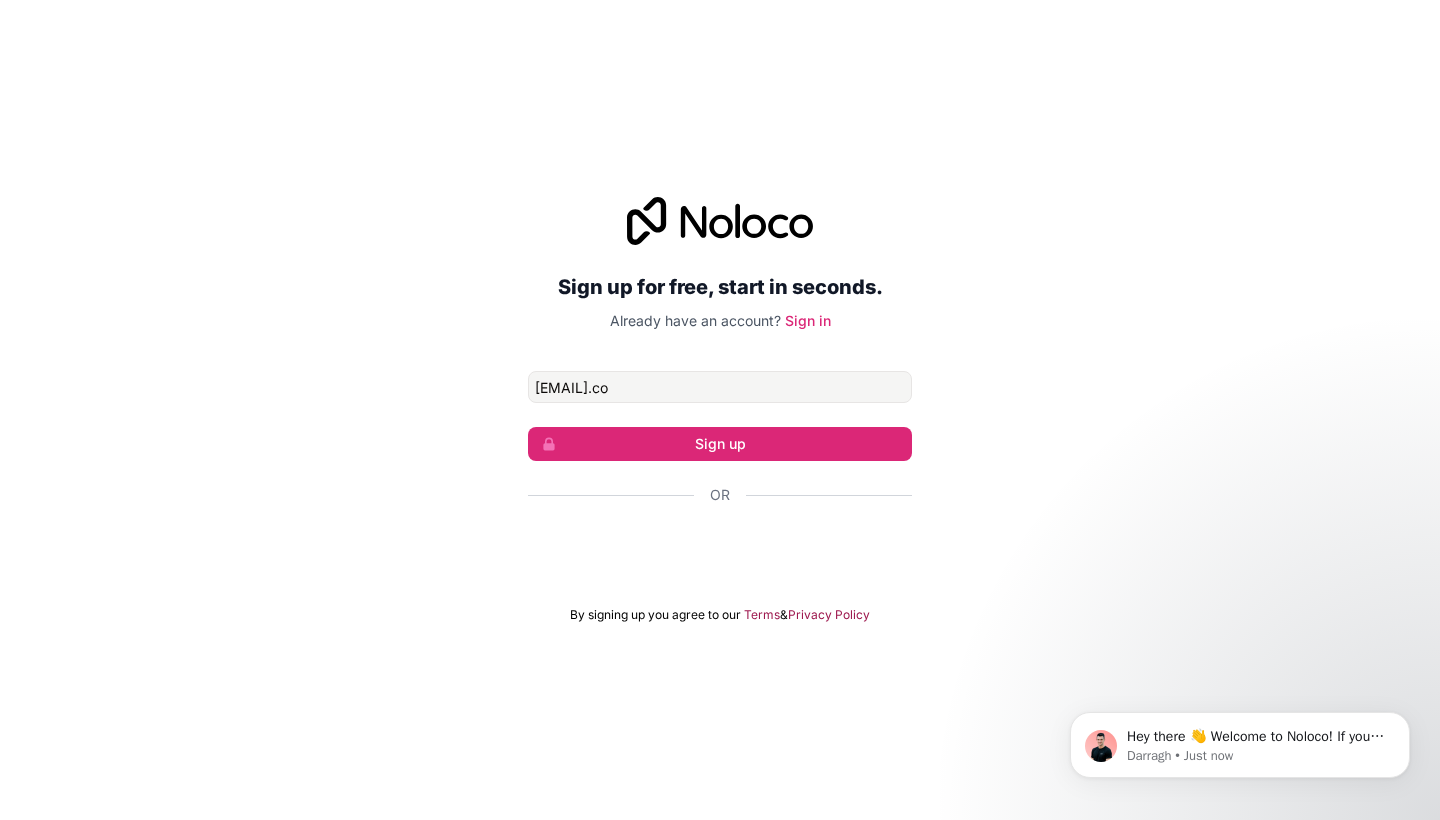 type on "[EMAIL].com" 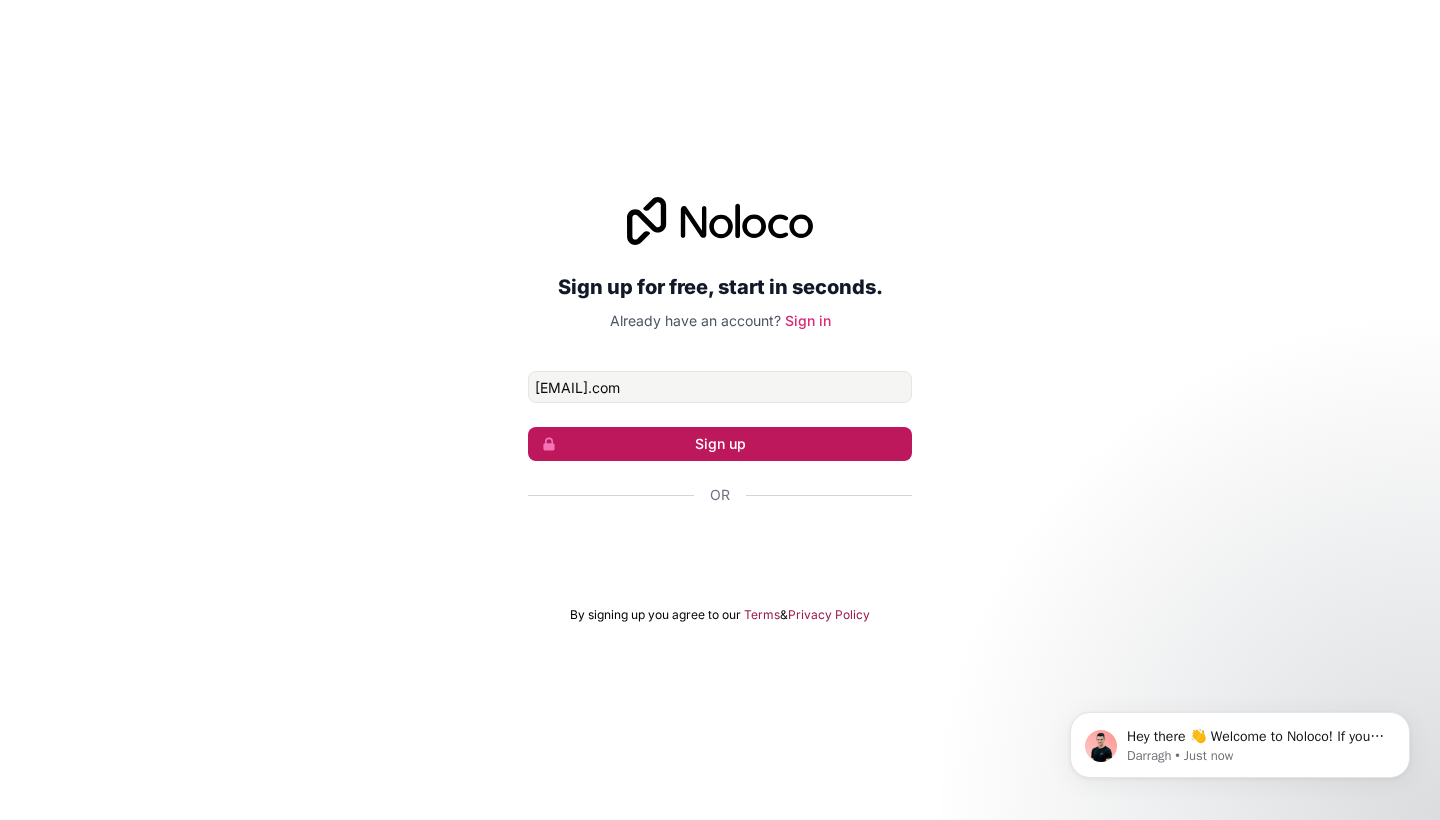 click on "Sign up" at bounding box center (720, 444) 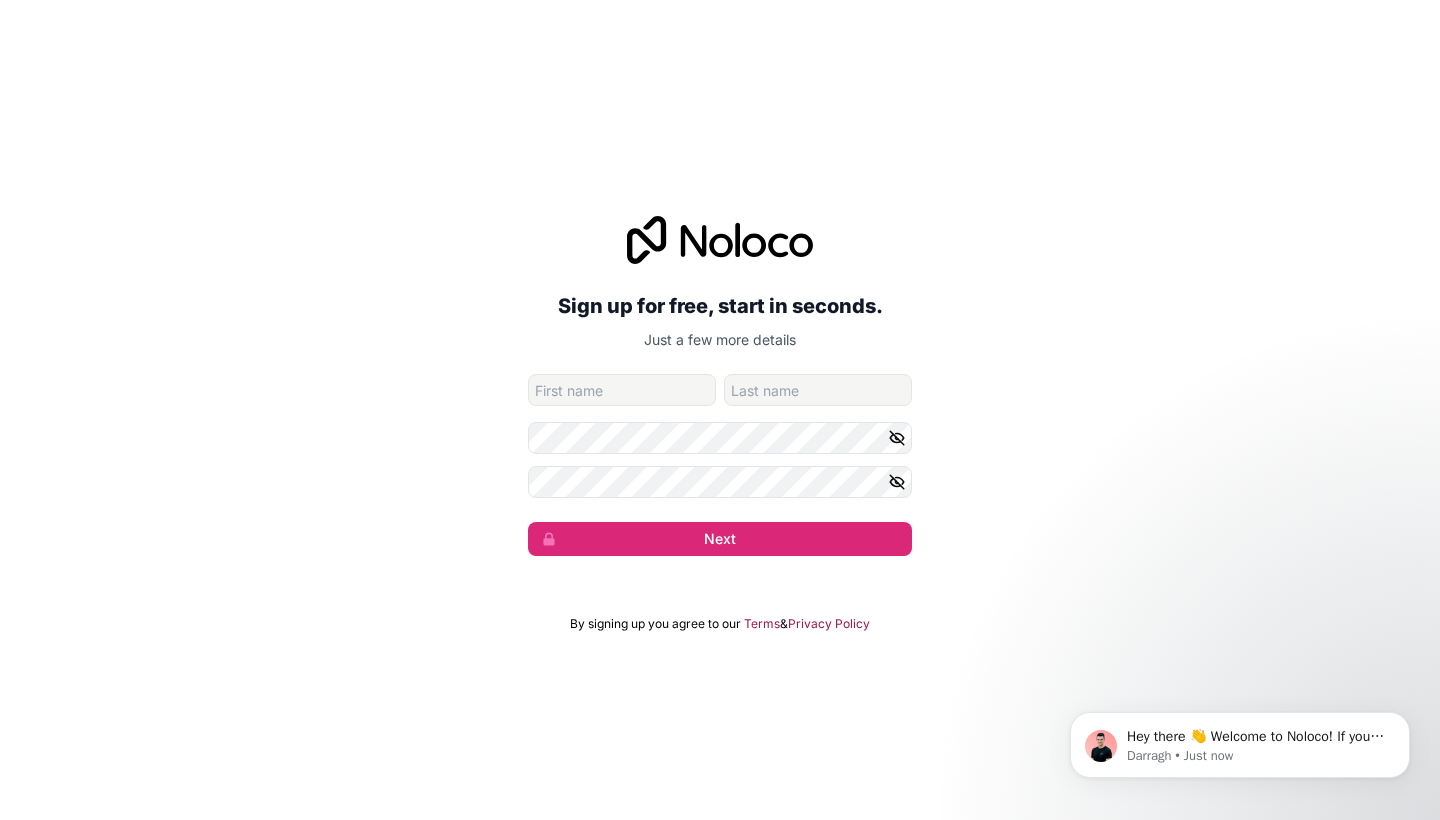 click at bounding box center [622, 390] 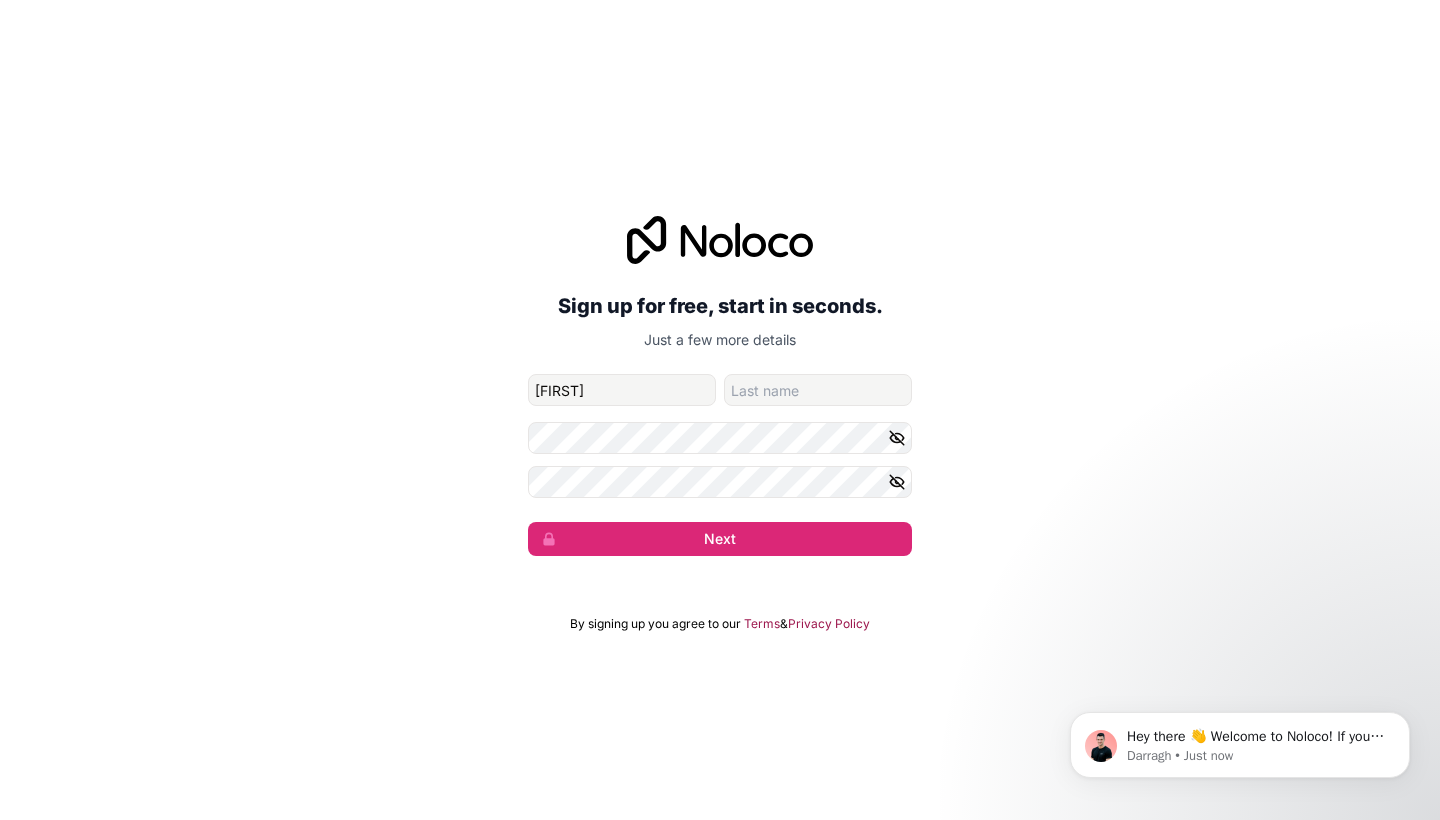 type on "[FIRST]" 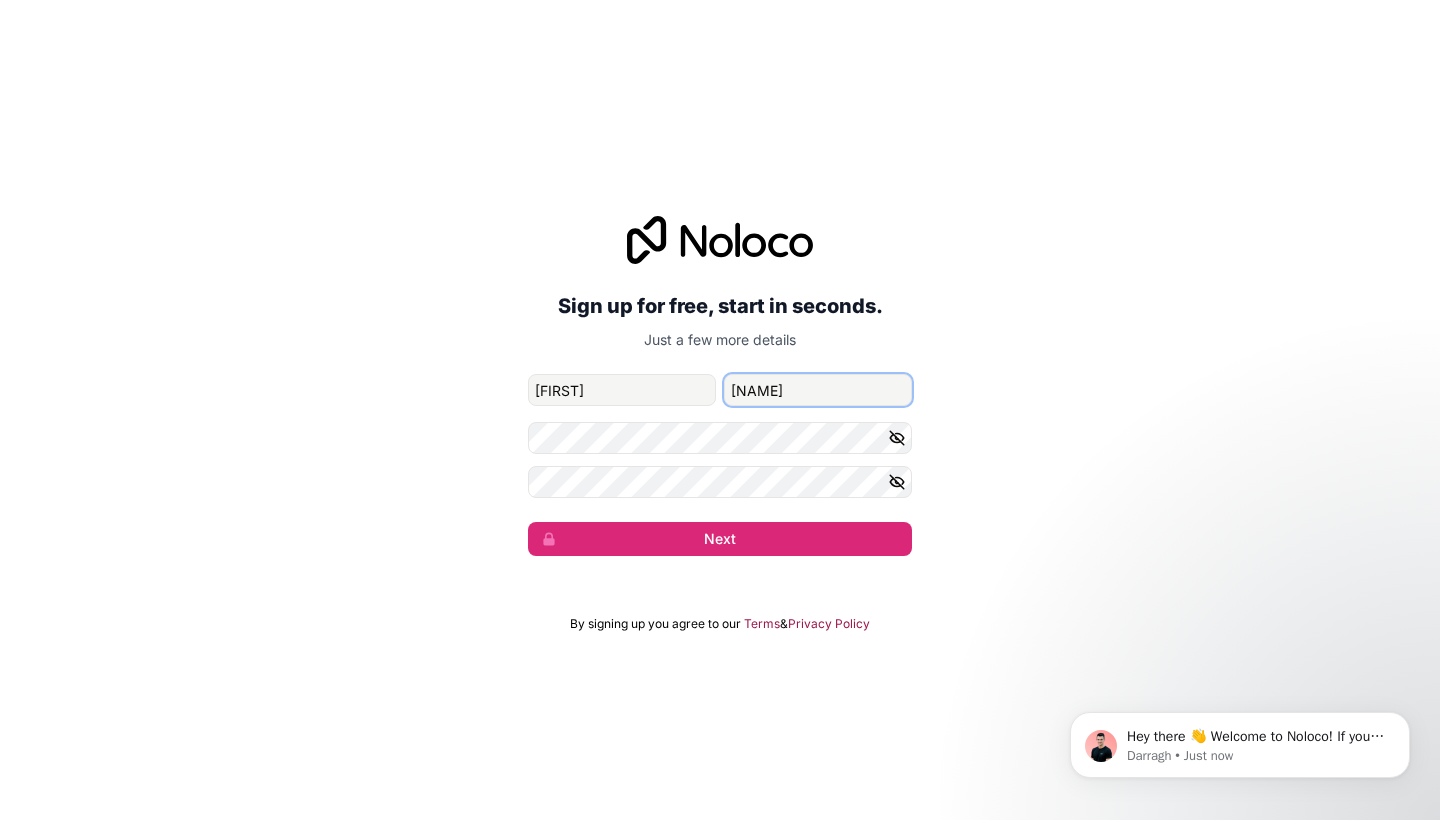 type on "[NAME]" 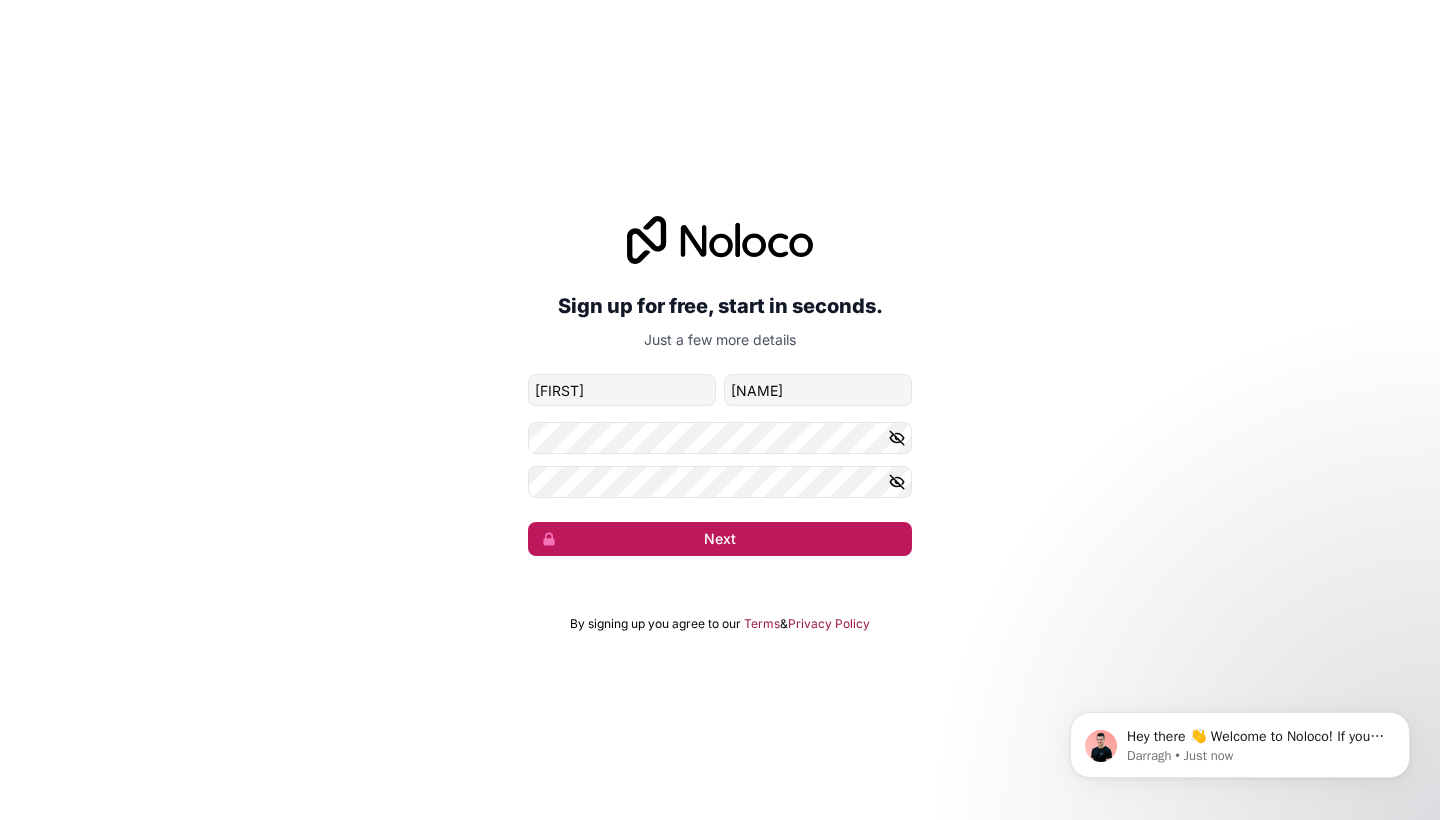 click on "Next" at bounding box center [720, 539] 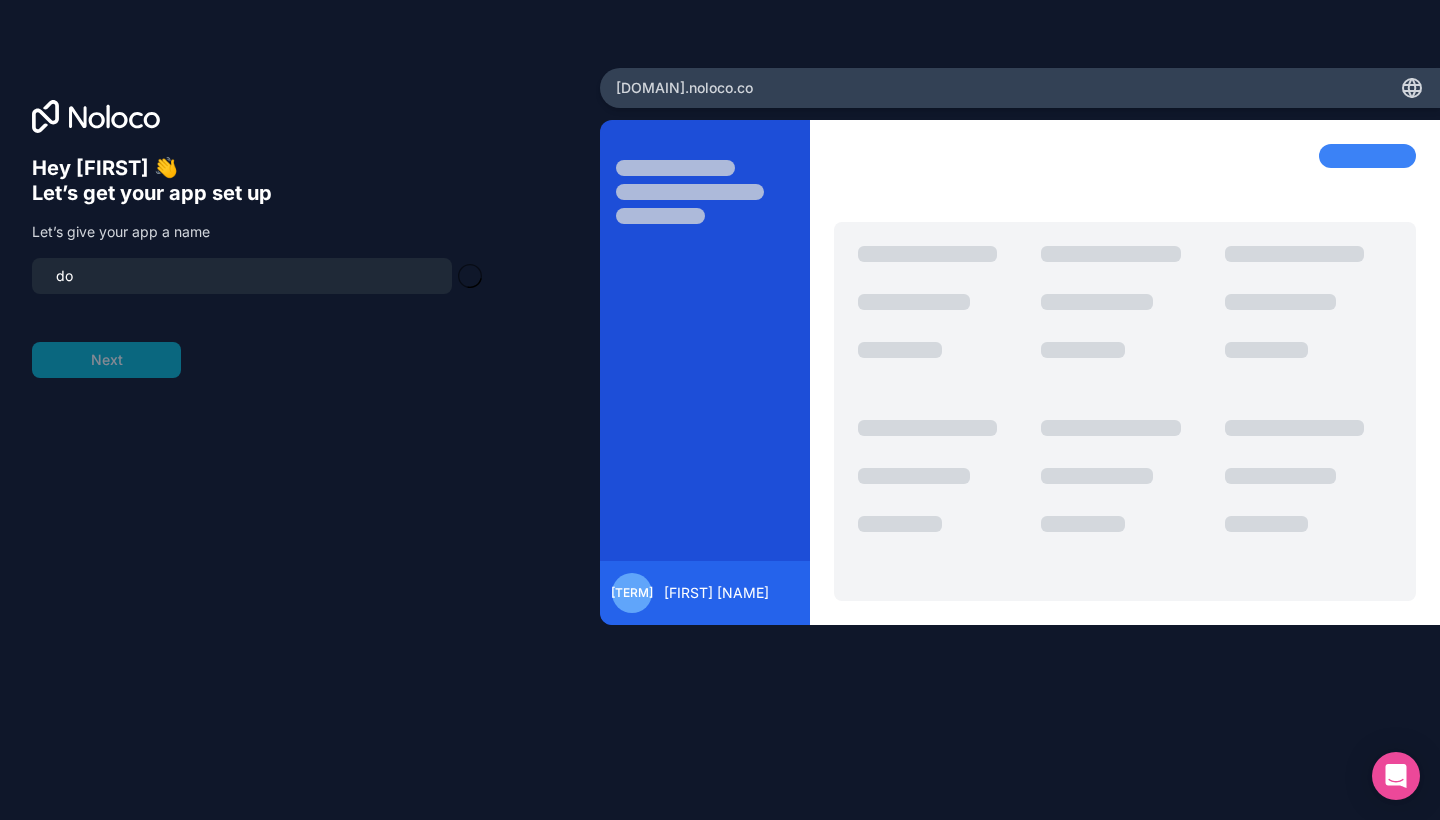 type on "d" 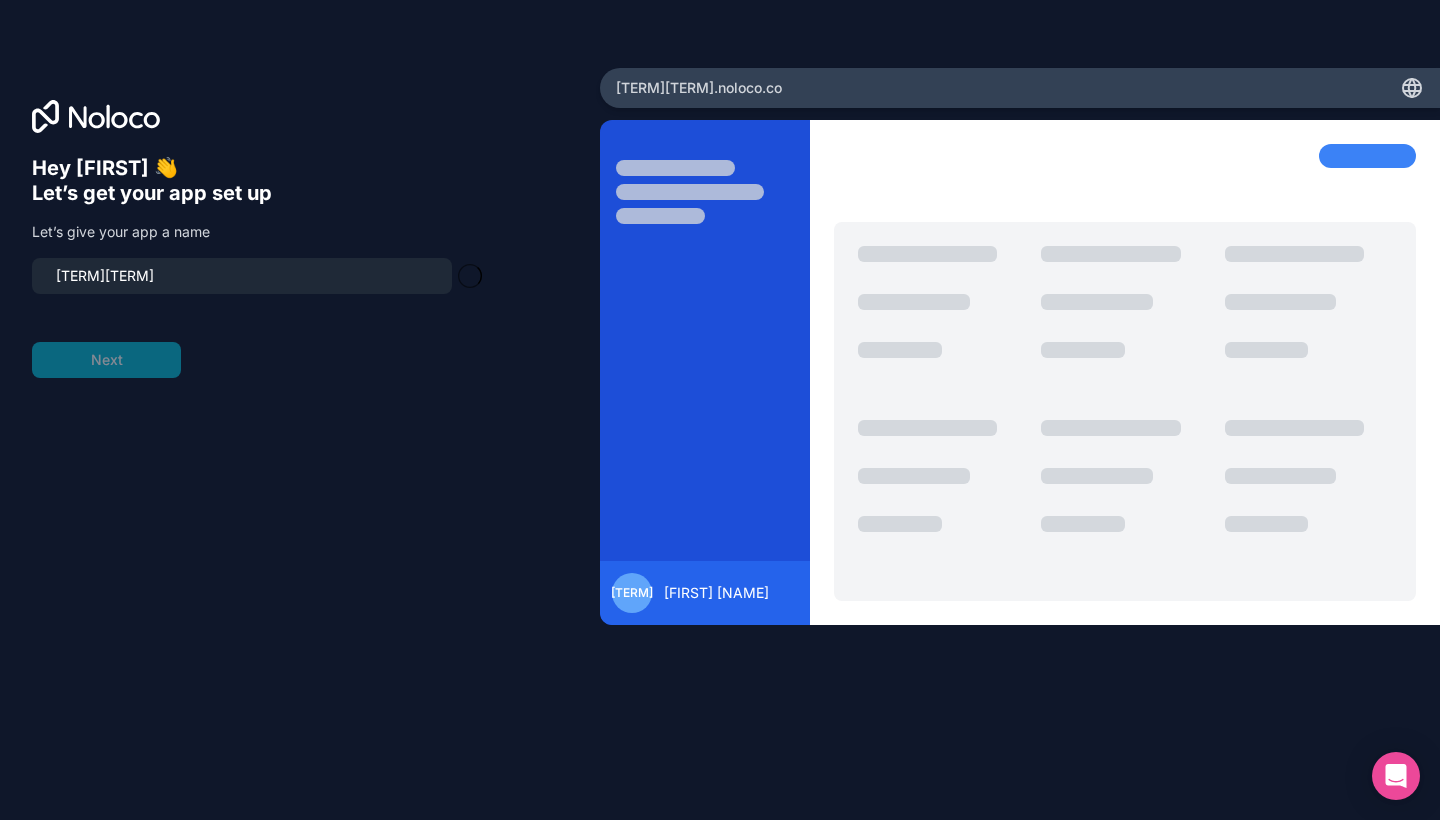 type on "[TERM][TERM]" 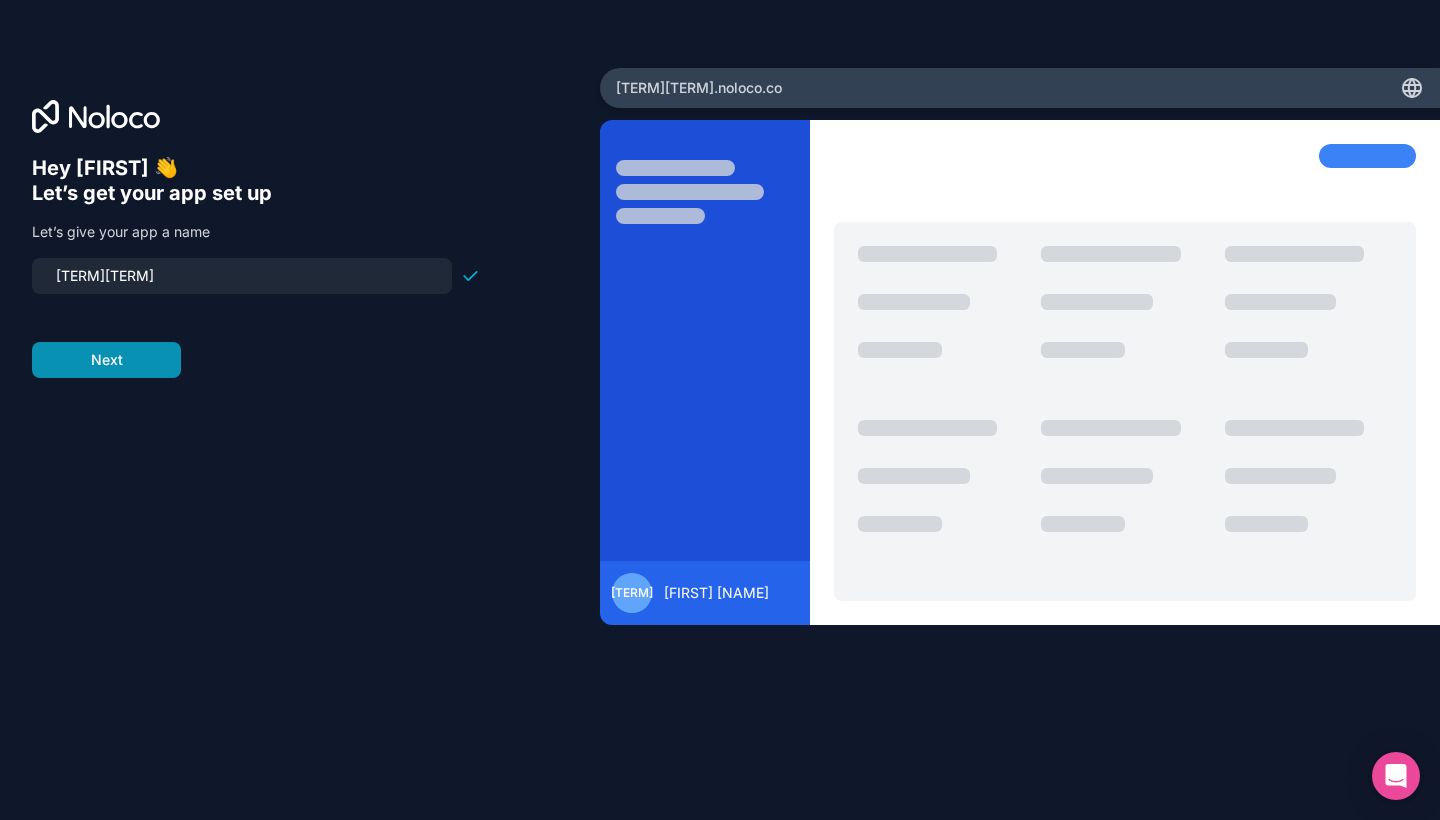 click on "Next" at bounding box center (106, 360) 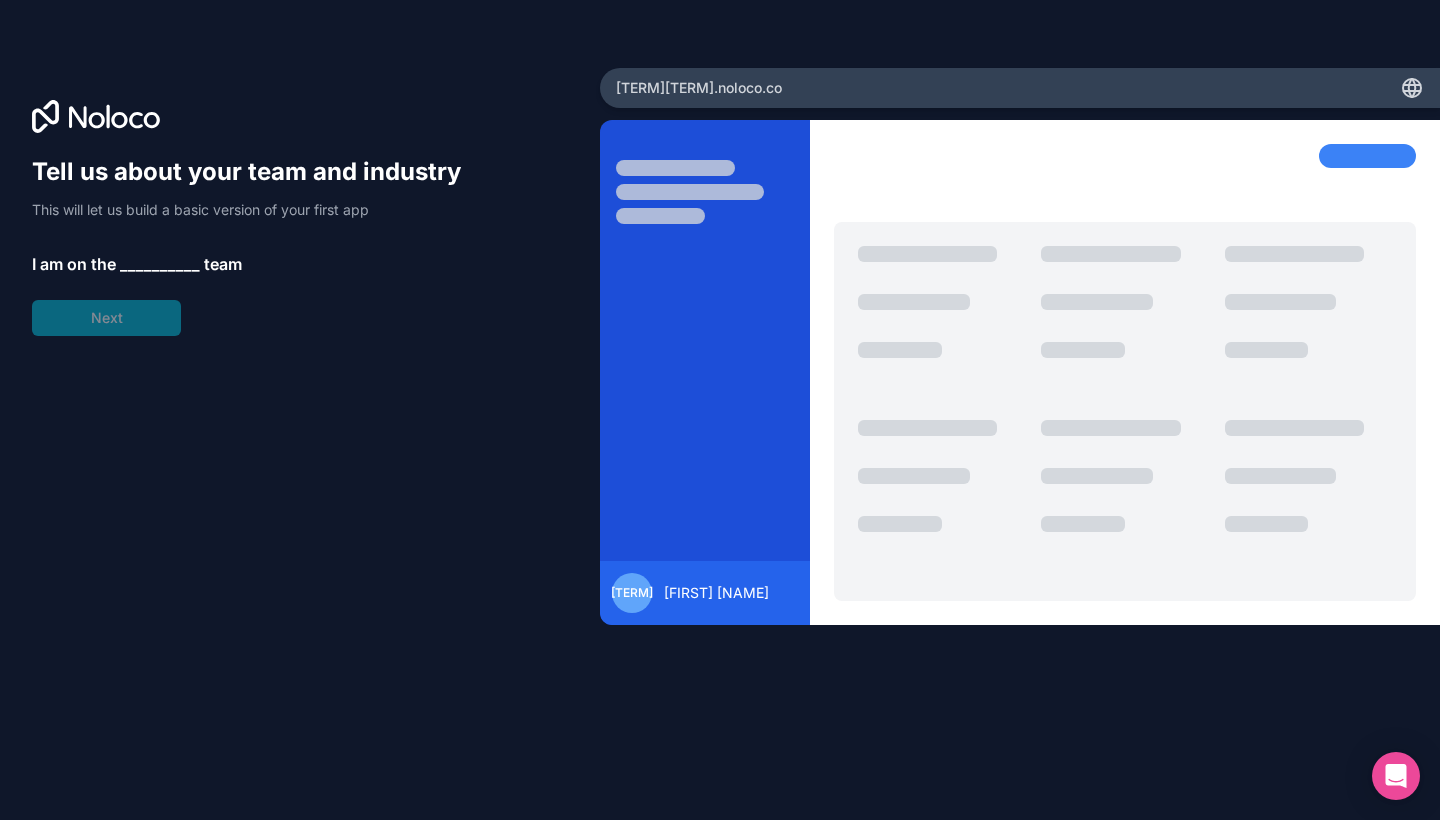 click on "__________" at bounding box center [160, 264] 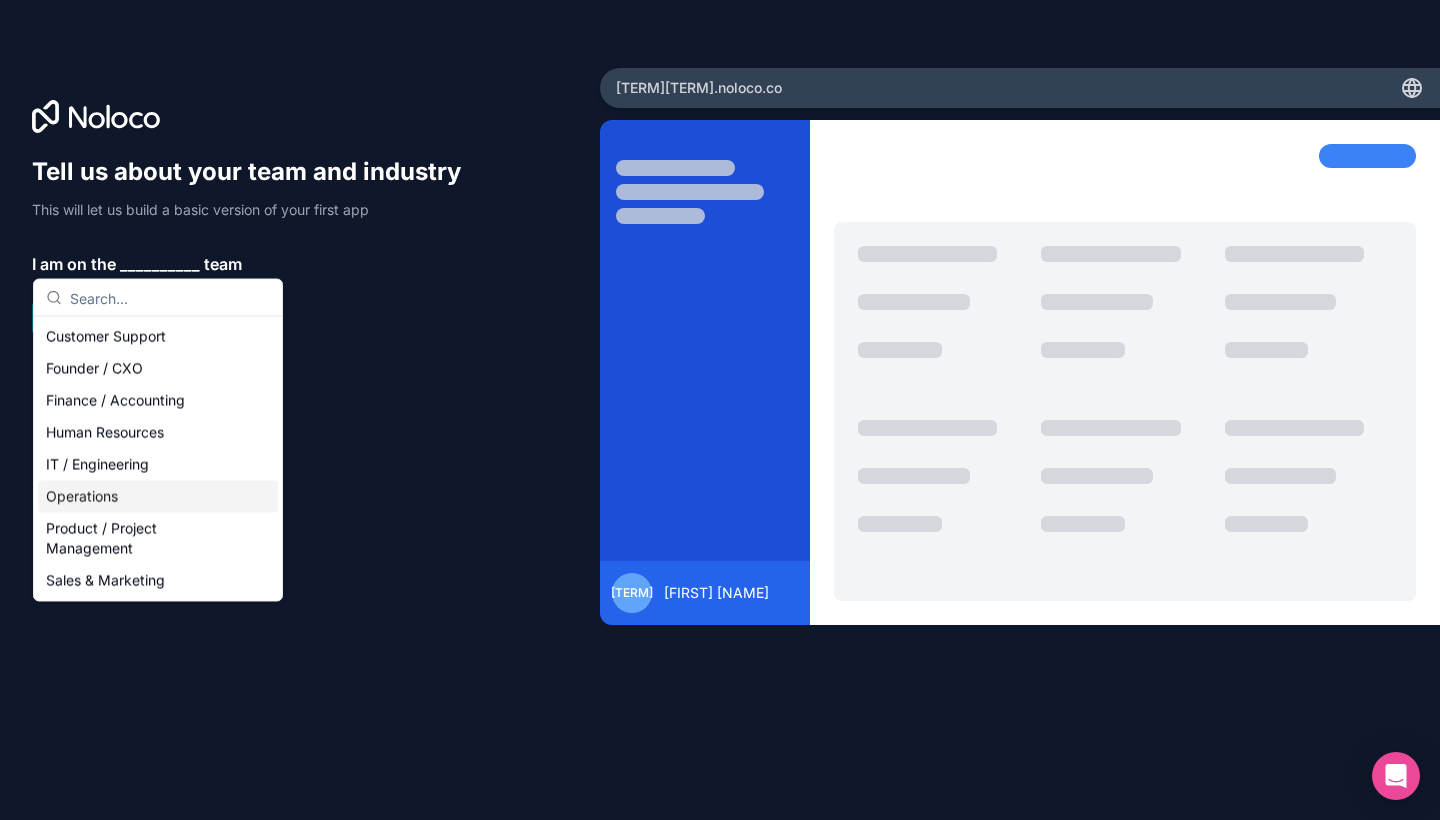 scroll, scrollTop: 0, scrollLeft: 0, axis: both 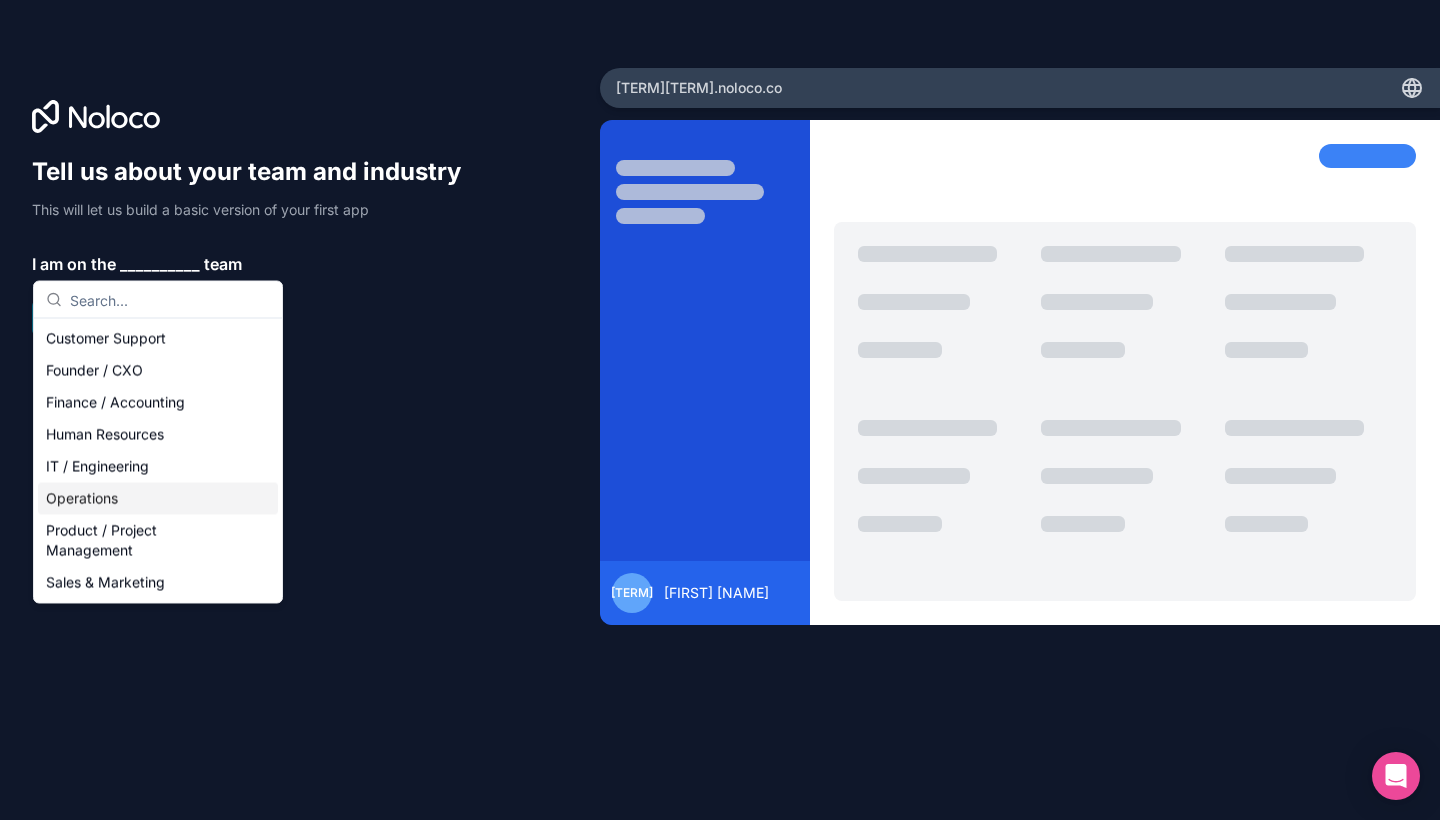 click on "Operations" at bounding box center (158, 499) 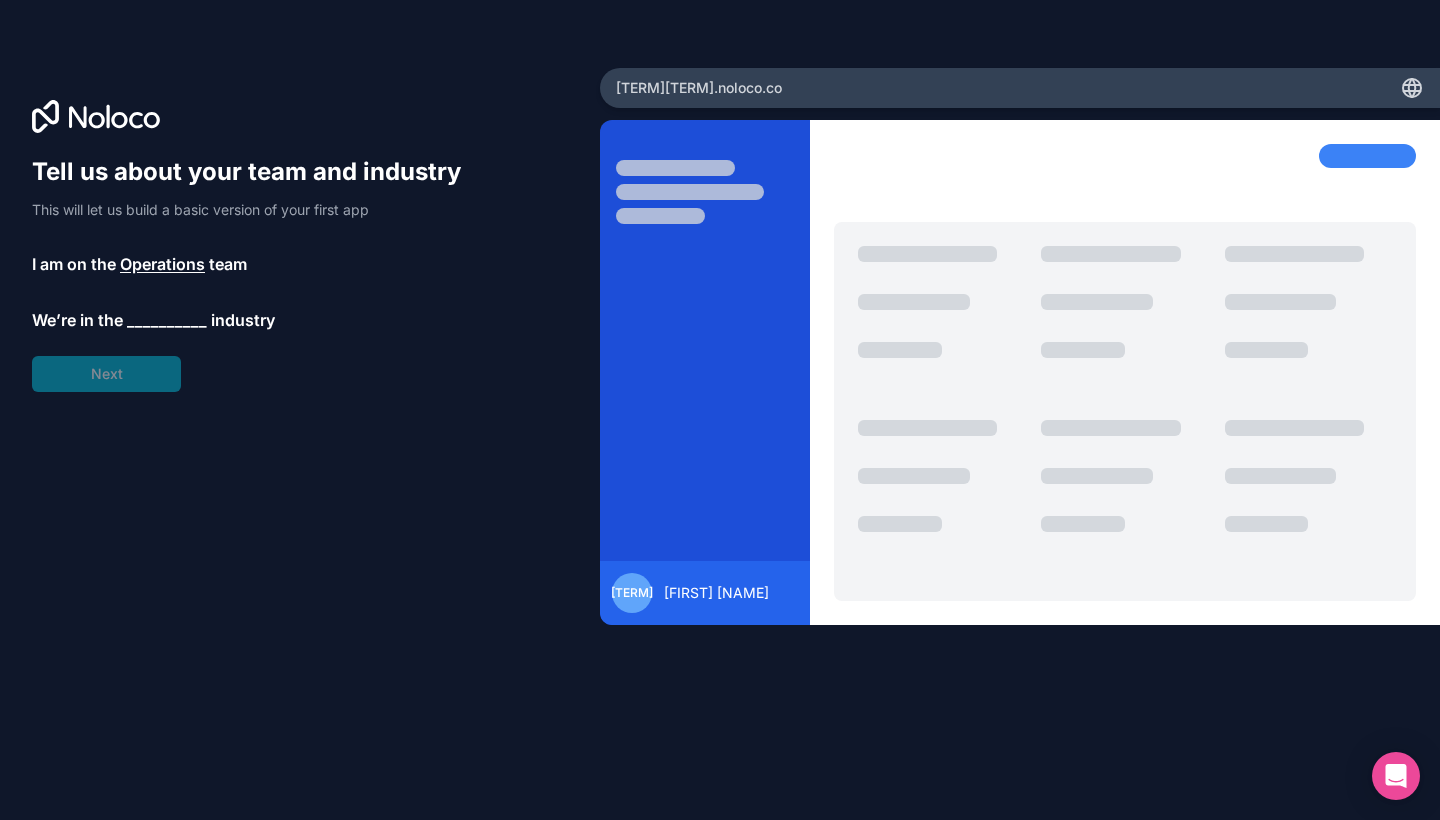 click on "__________" at bounding box center (167, 320) 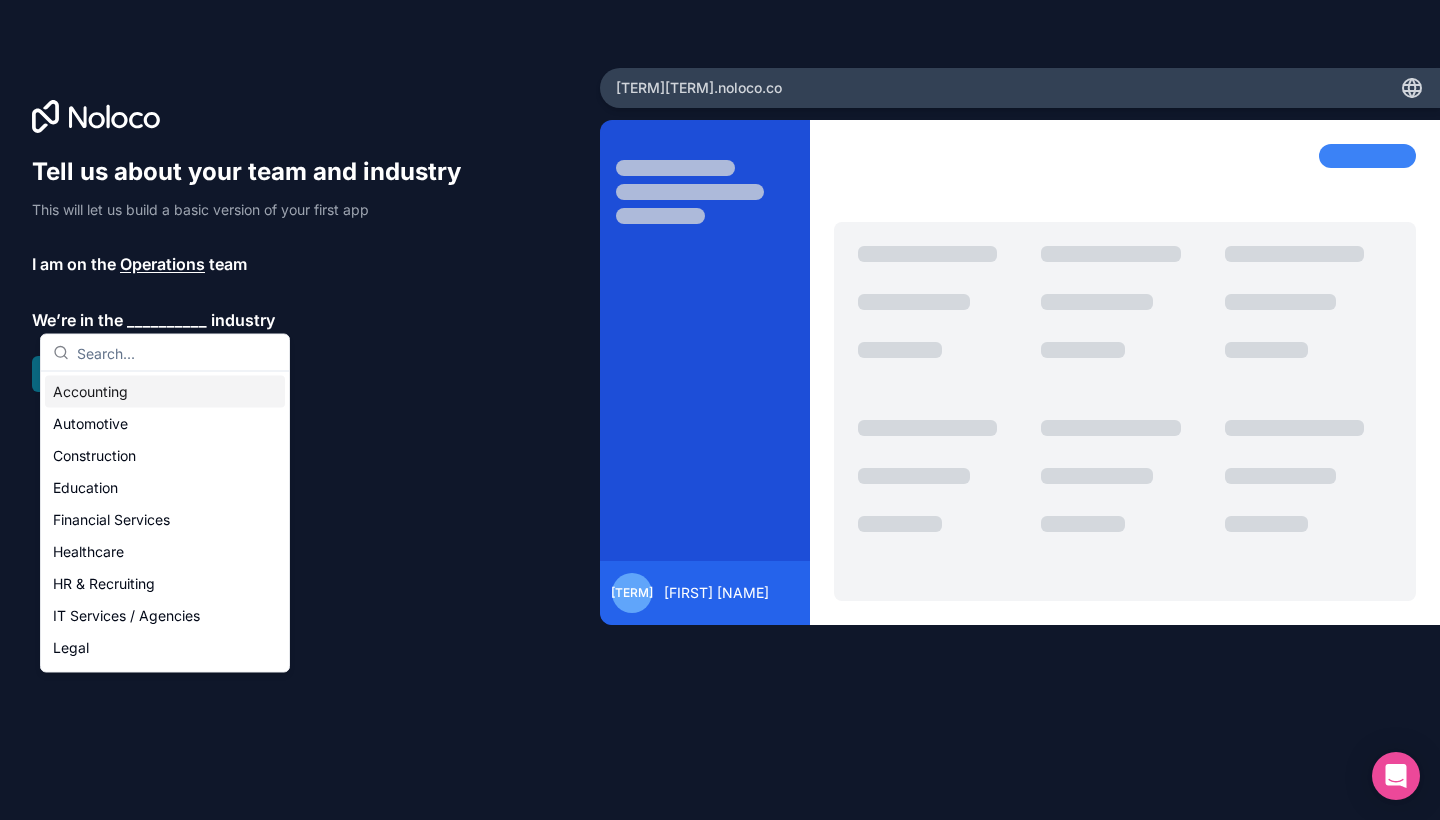 scroll, scrollTop: 0, scrollLeft: 0, axis: both 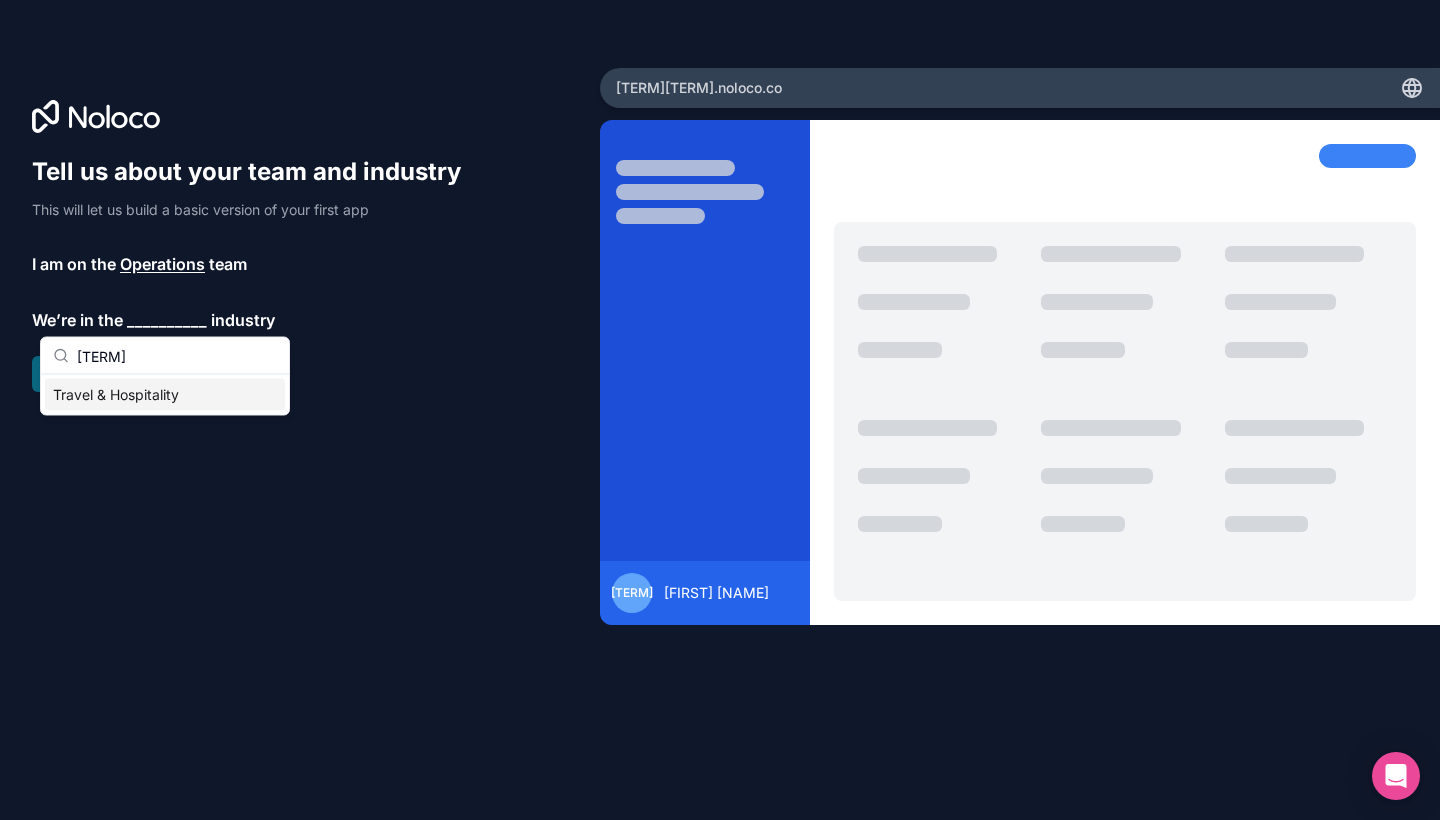 type on "[TERM]" 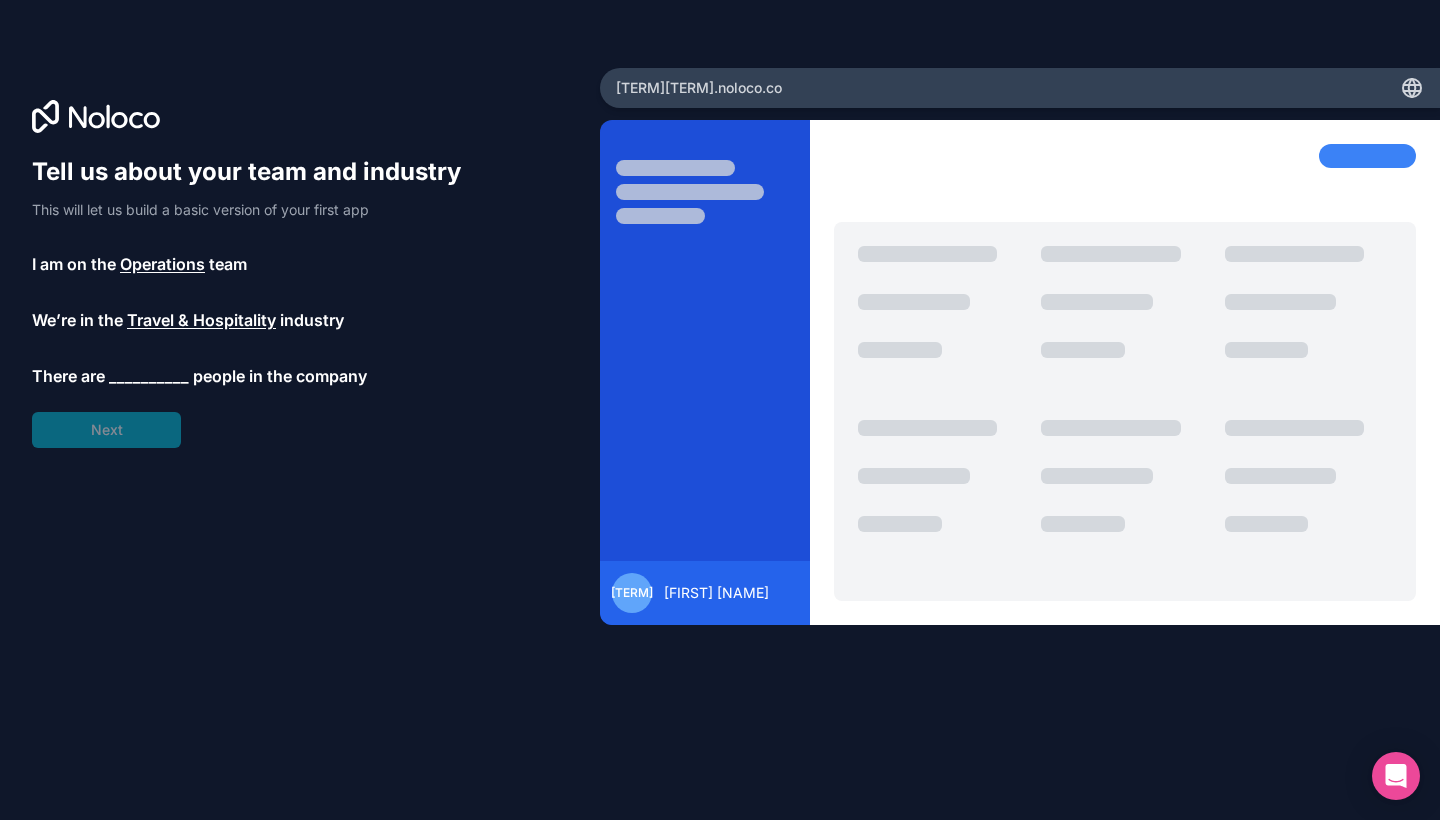 click on "__________" at bounding box center [149, 376] 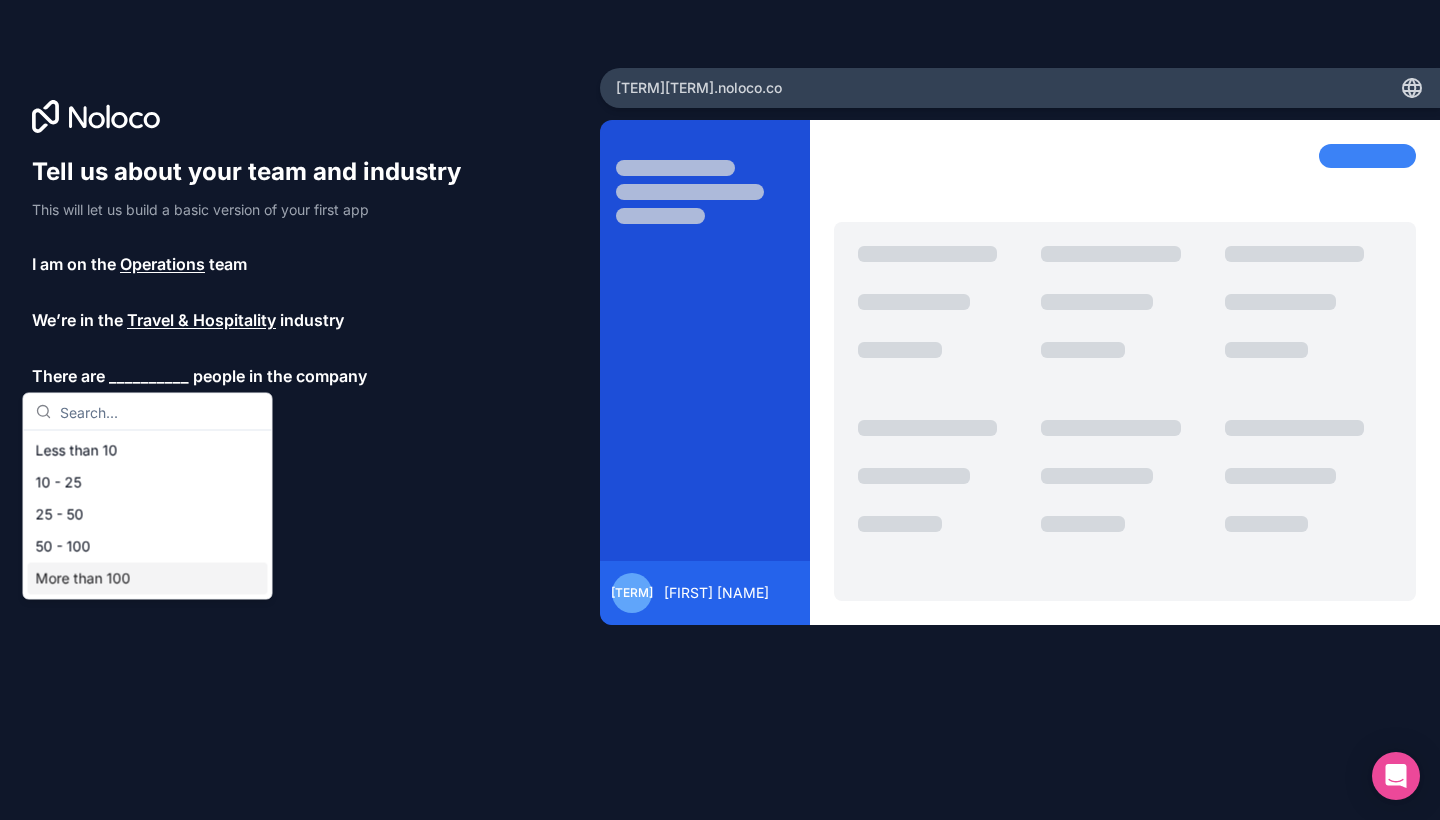 click on "More than 100" at bounding box center (148, 579) 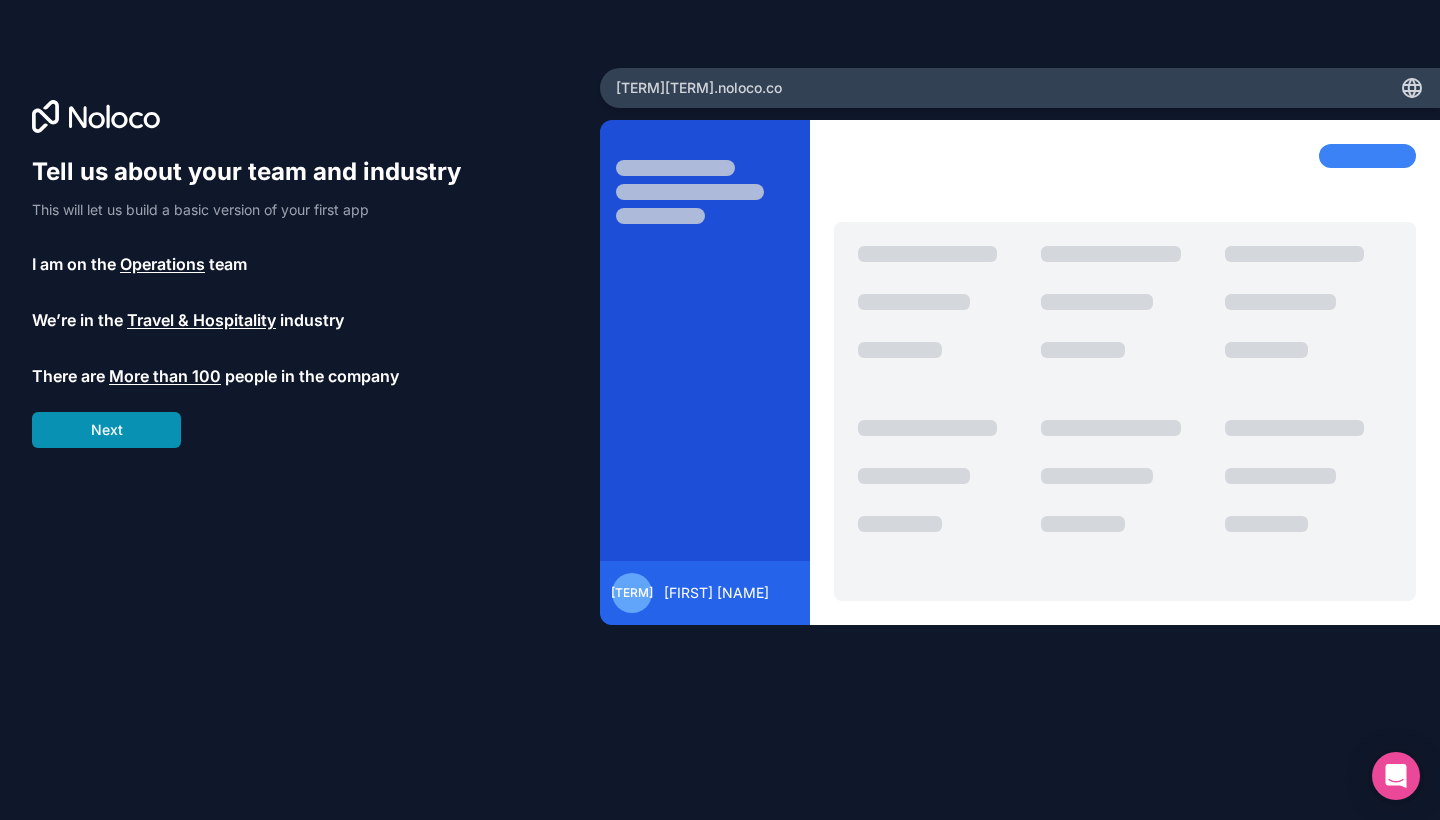 click on "Next" at bounding box center (106, 430) 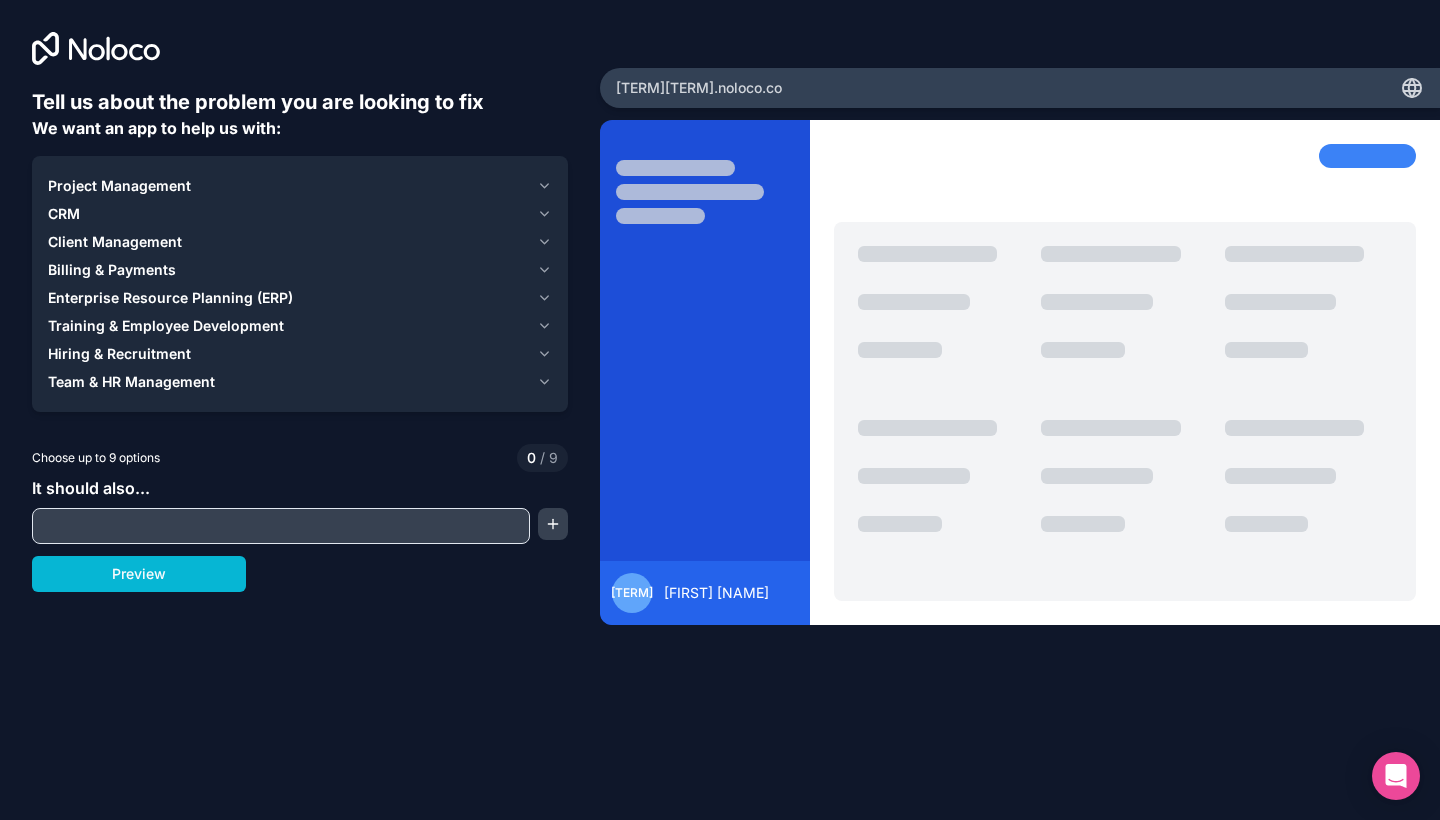 click at bounding box center (281, 526) 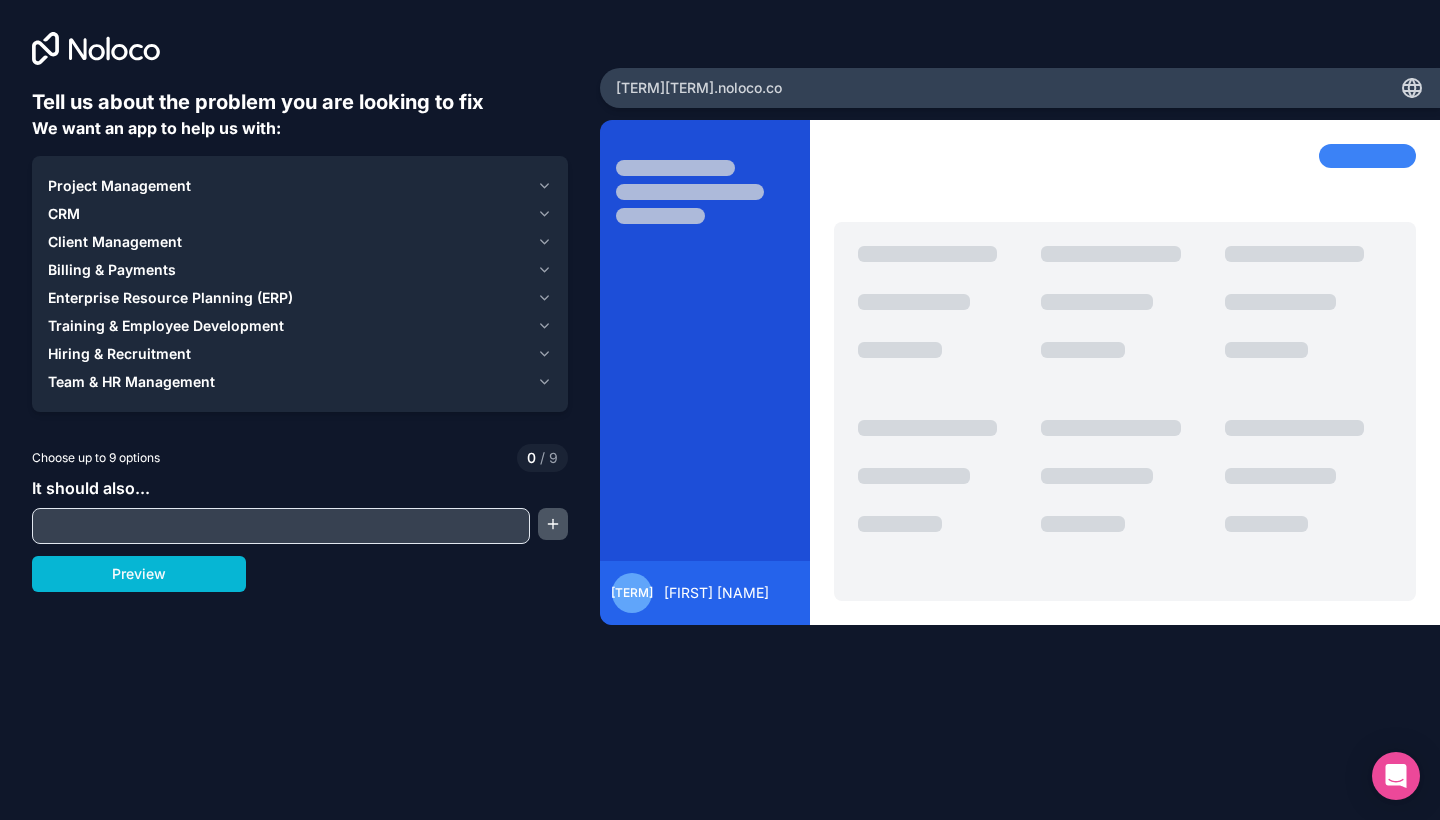 click at bounding box center [553, 524] 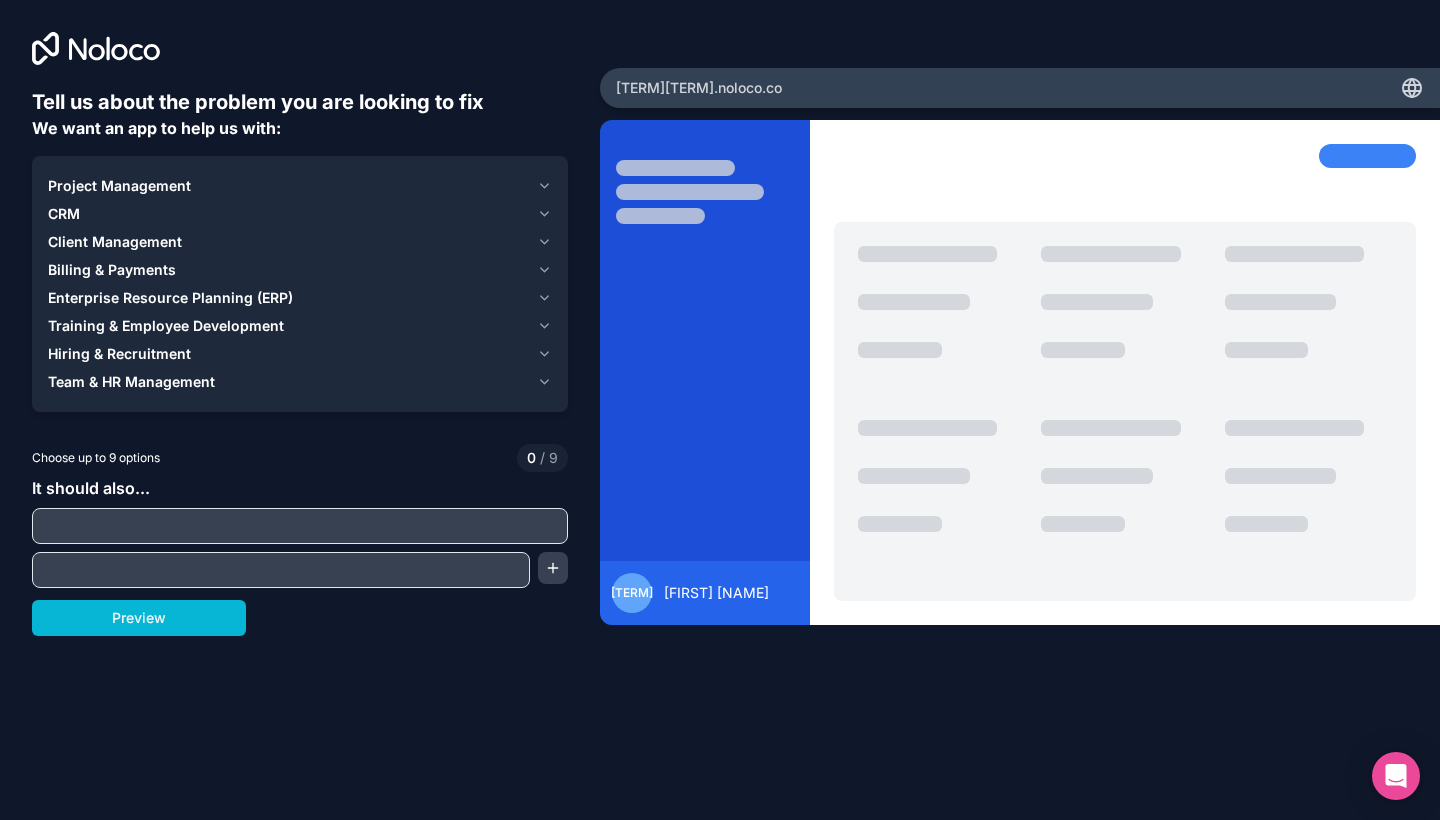click at bounding box center (300, 526) 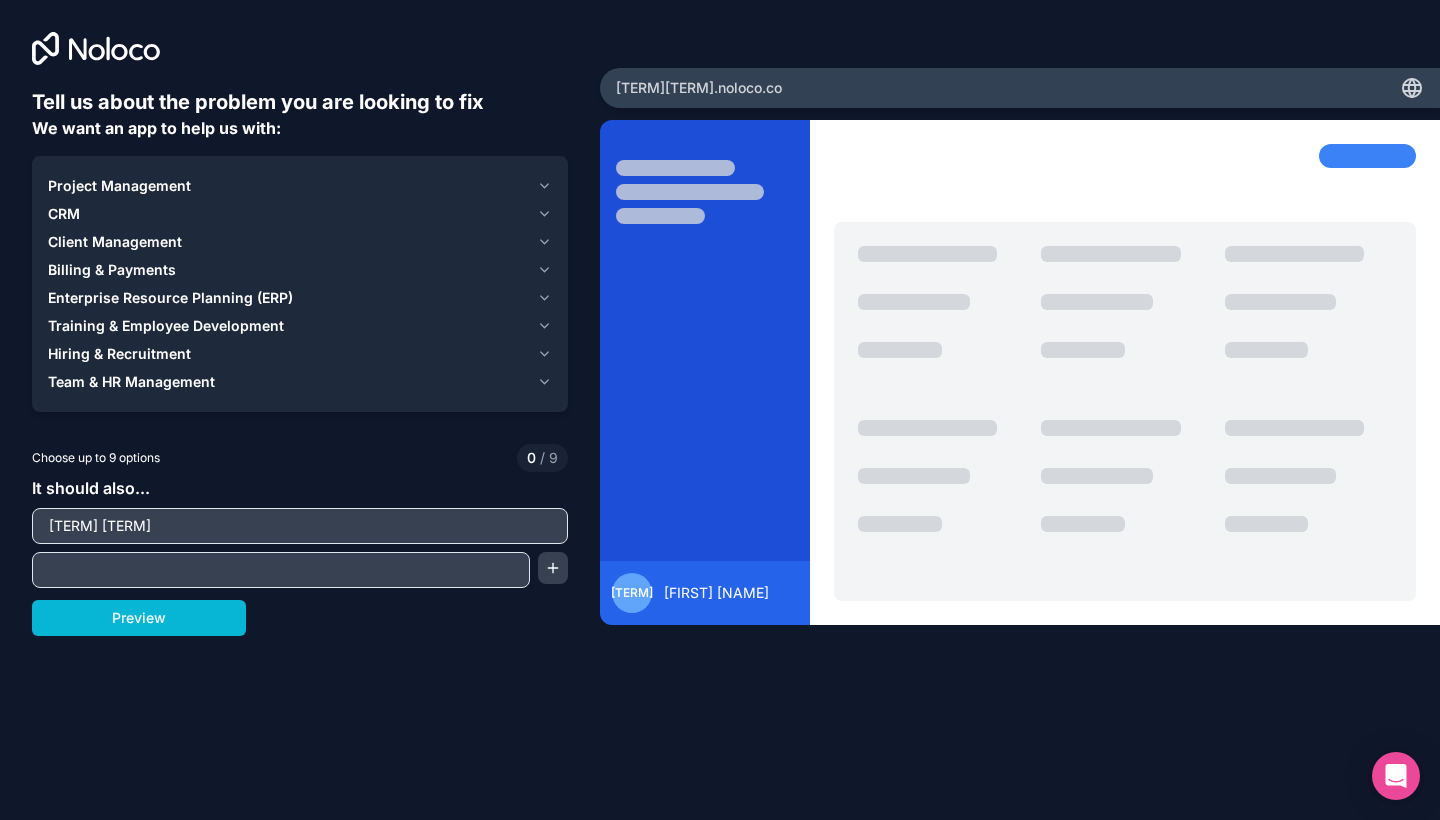 type on "[TERM] [TERM]" 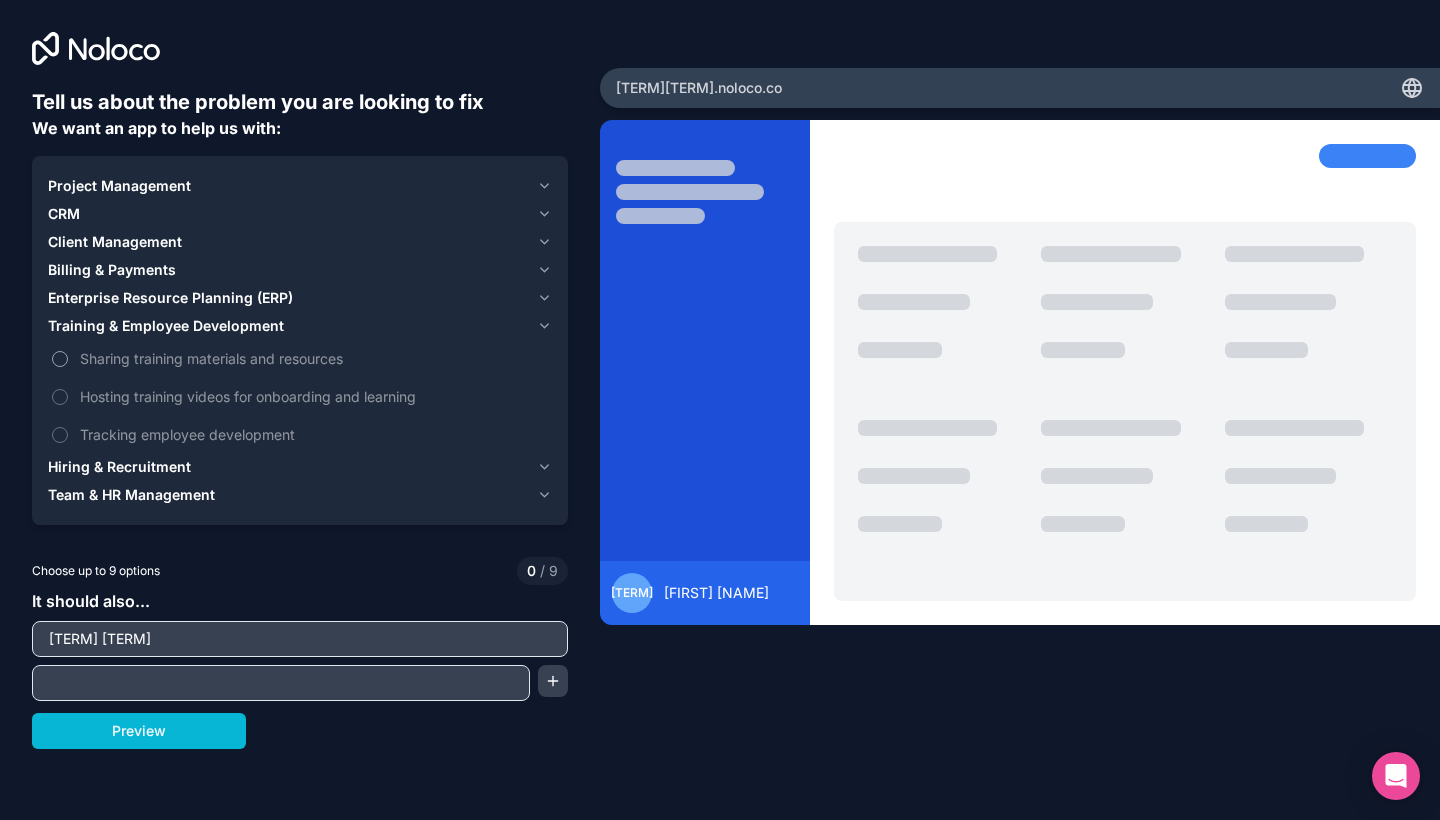 click on "Sharing training materials and resources" at bounding box center (60, 359) 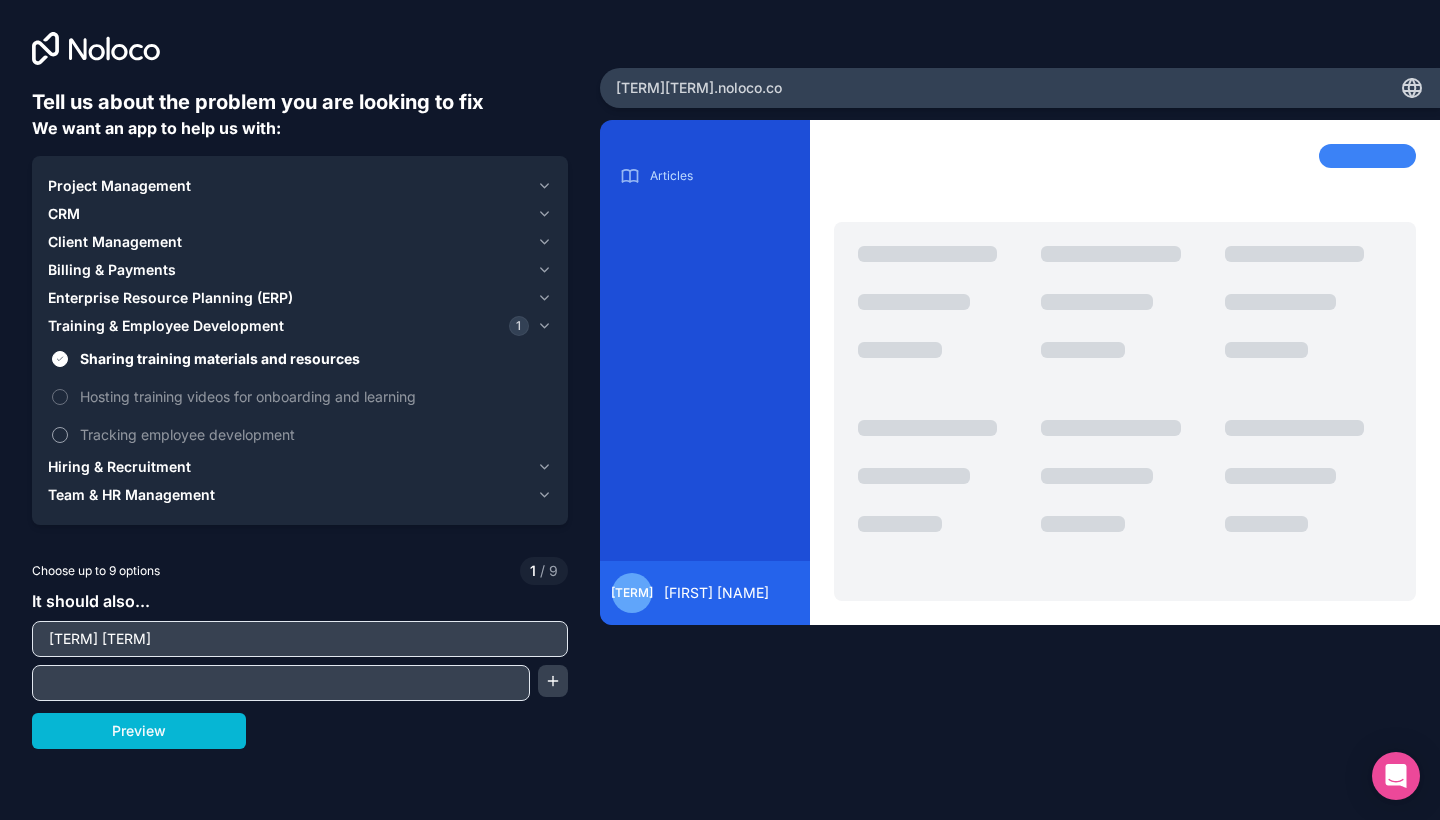 click on "Tracking employee development" at bounding box center [60, 435] 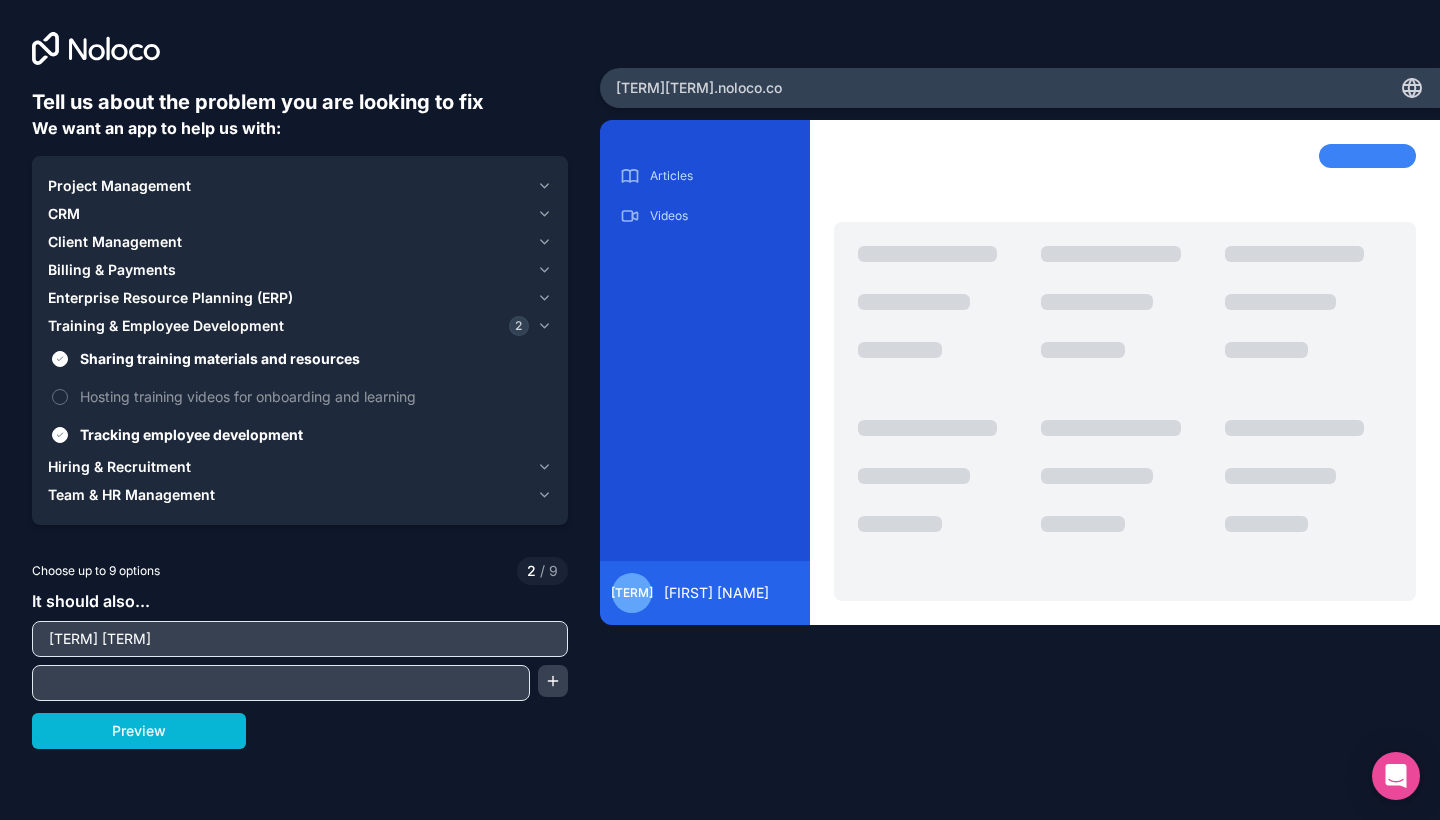 click on "[TERM] [TERM]" at bounding box center (300, 639) 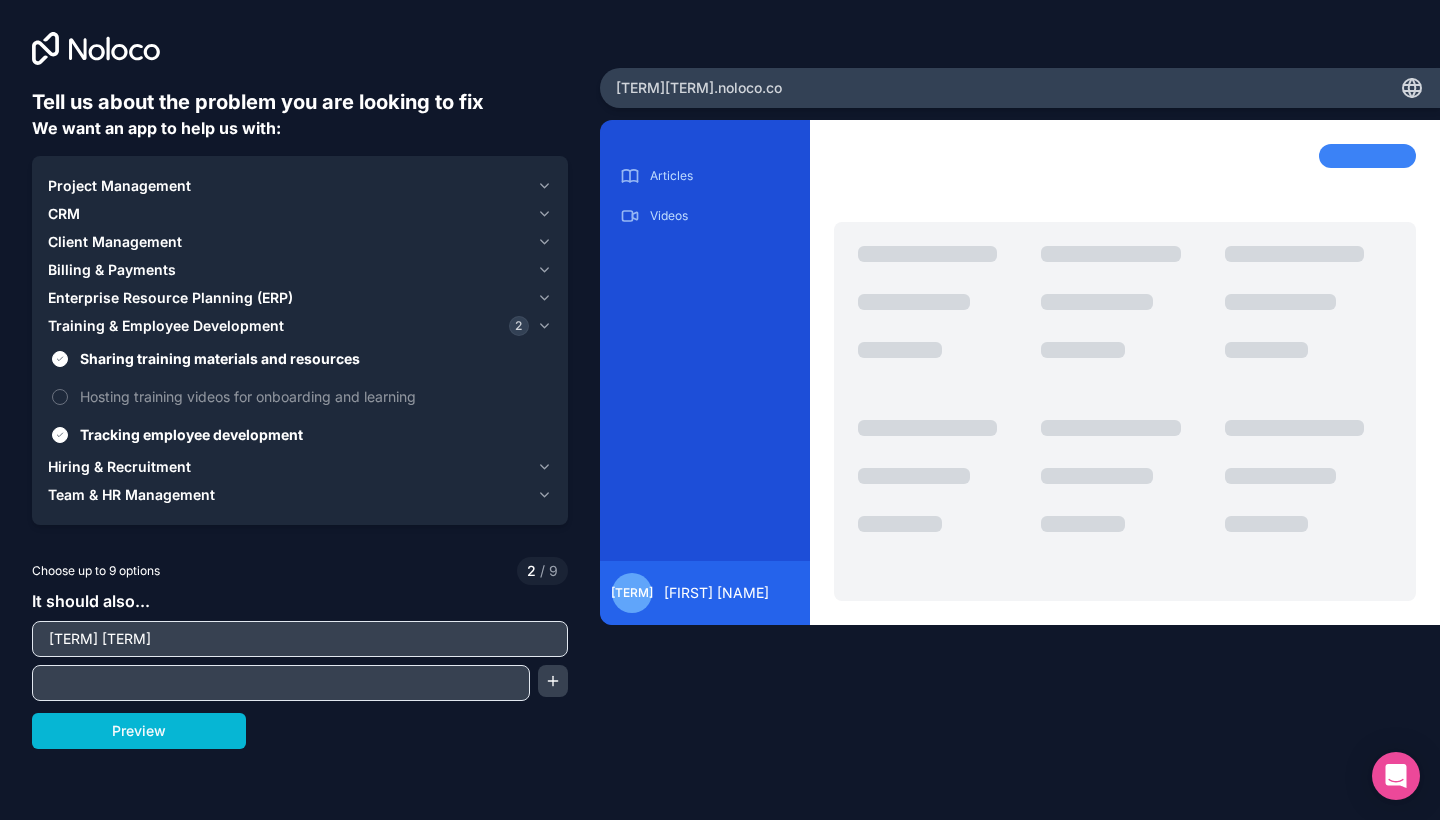 click on "Project Management" at bounding box center [300, 186] 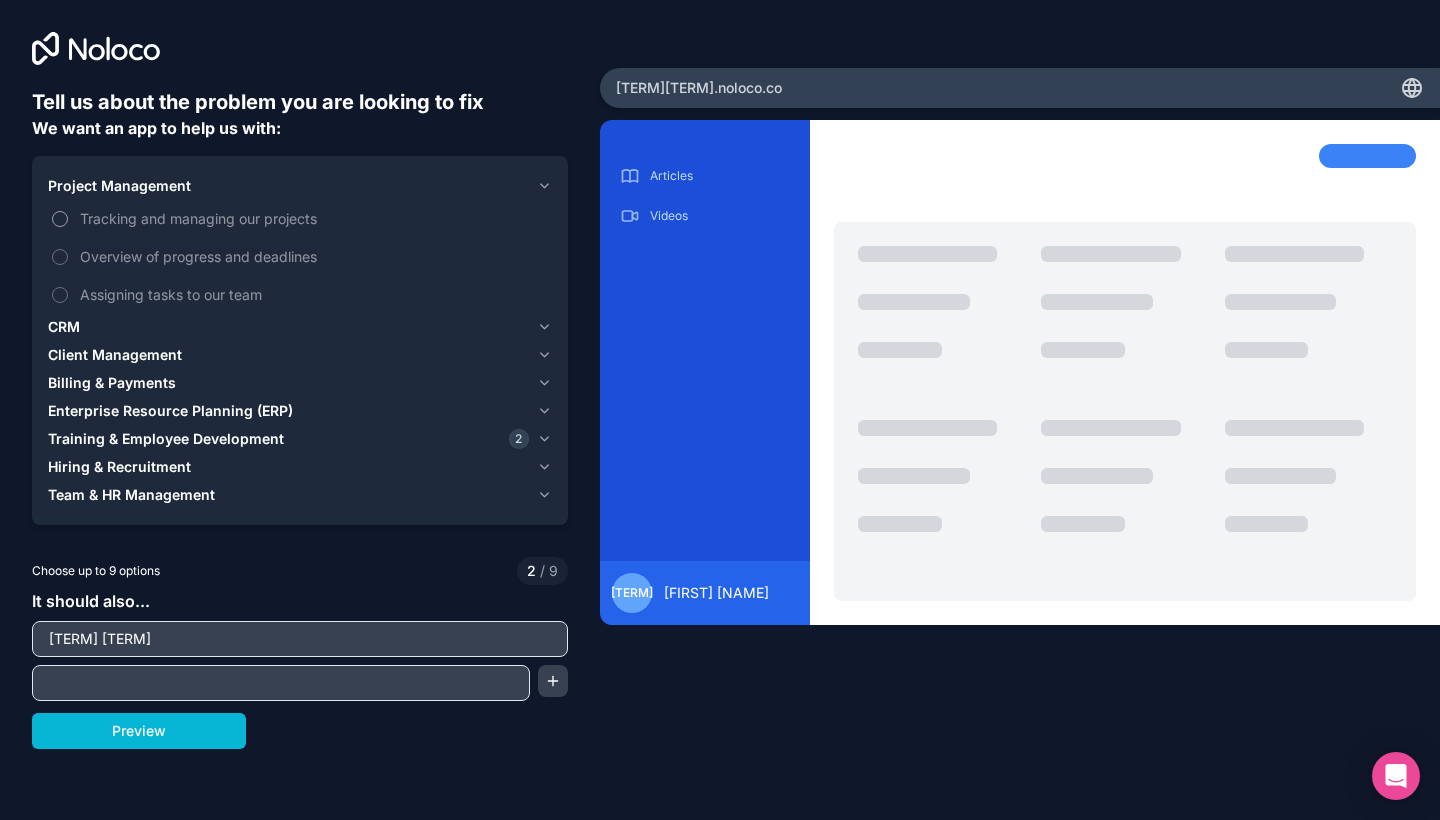 click on "Tracking and managing our projects" at bounding box center [60, 219] 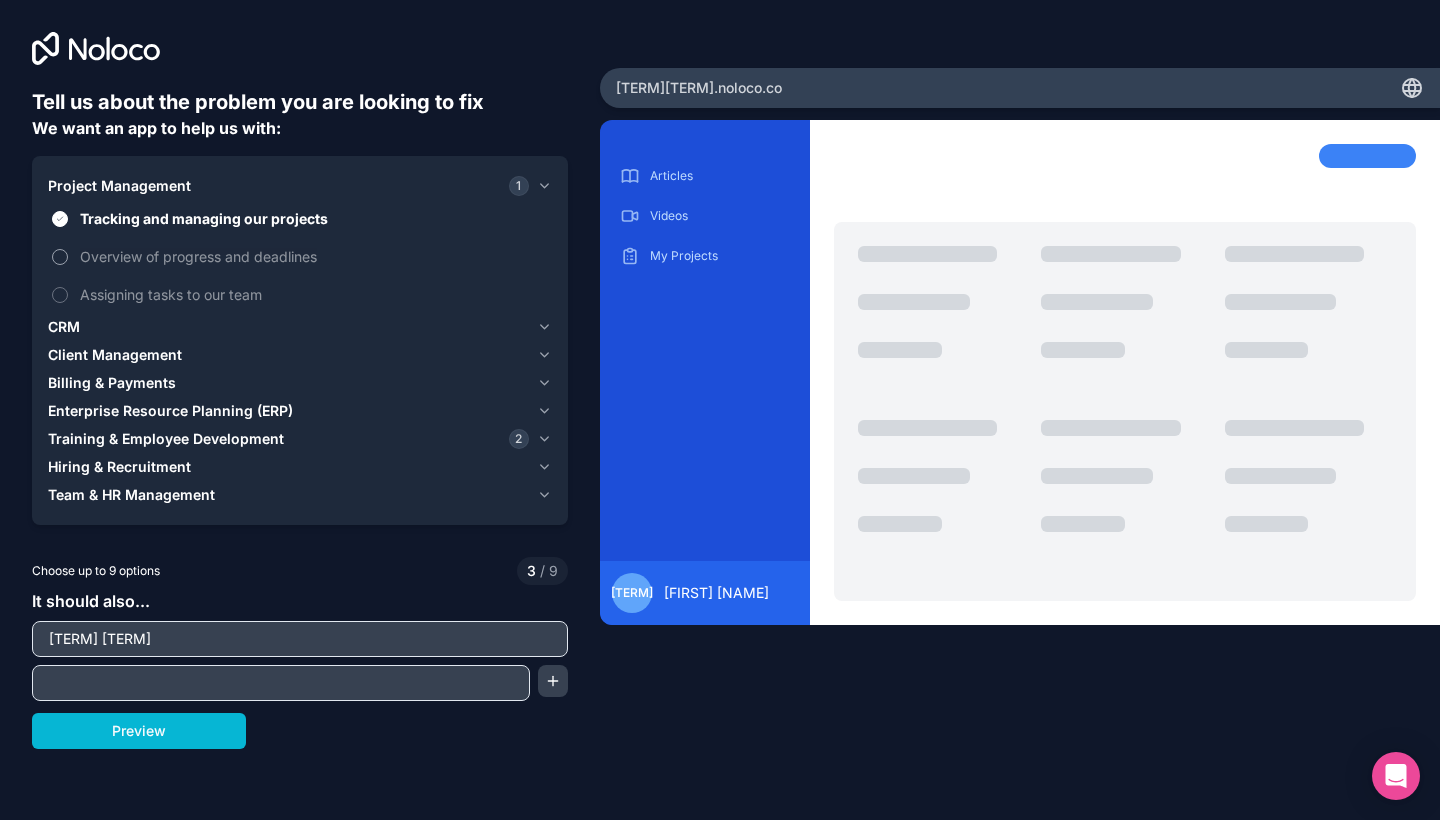 click on "Overview of progress and deadlines" at bounding box center (60, 257) 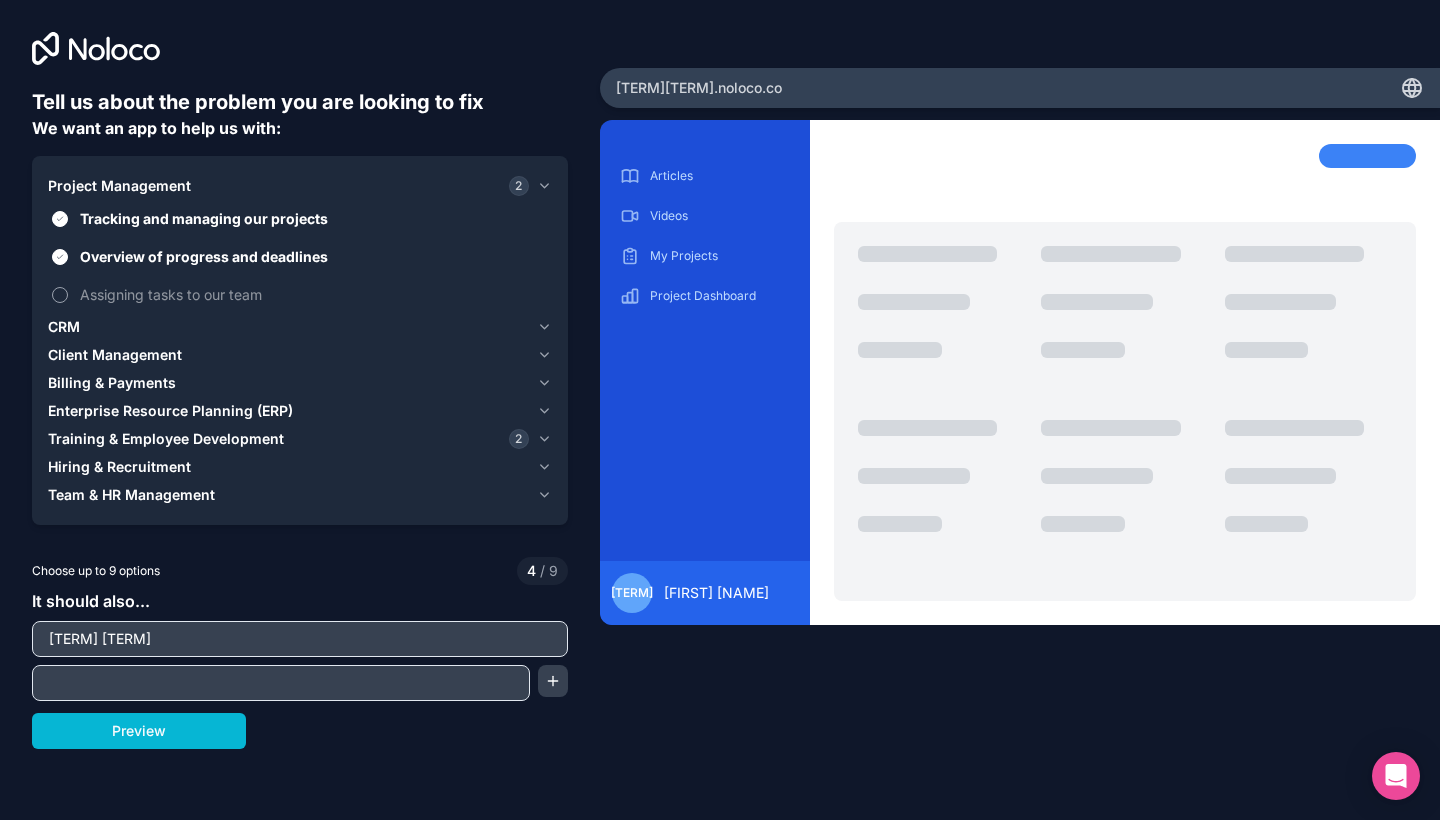 click on "Assigning tasks to our team" at bounding box center [60, 295] 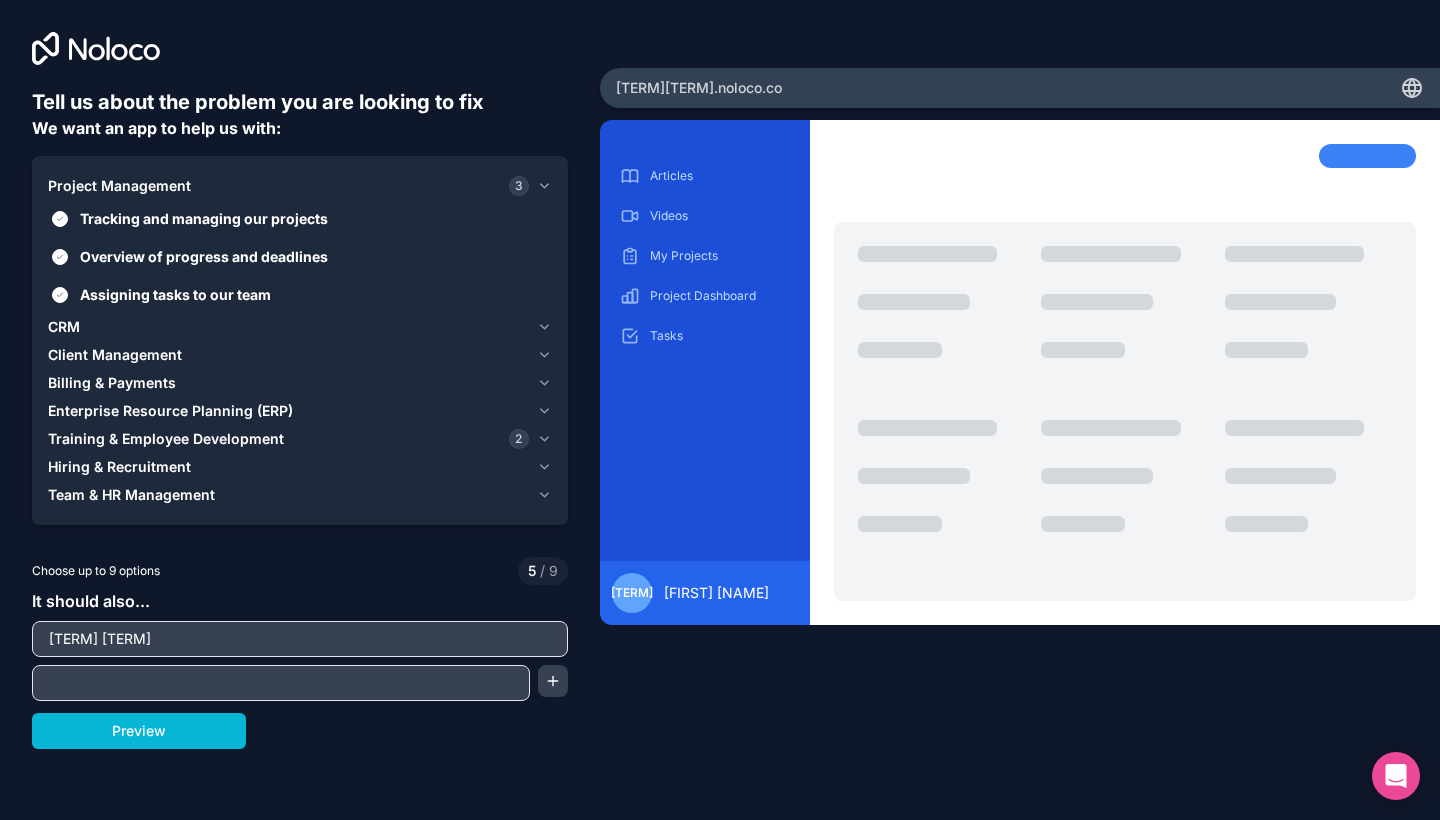 click on "Billing & Payments" at bounding box center [112, 383] 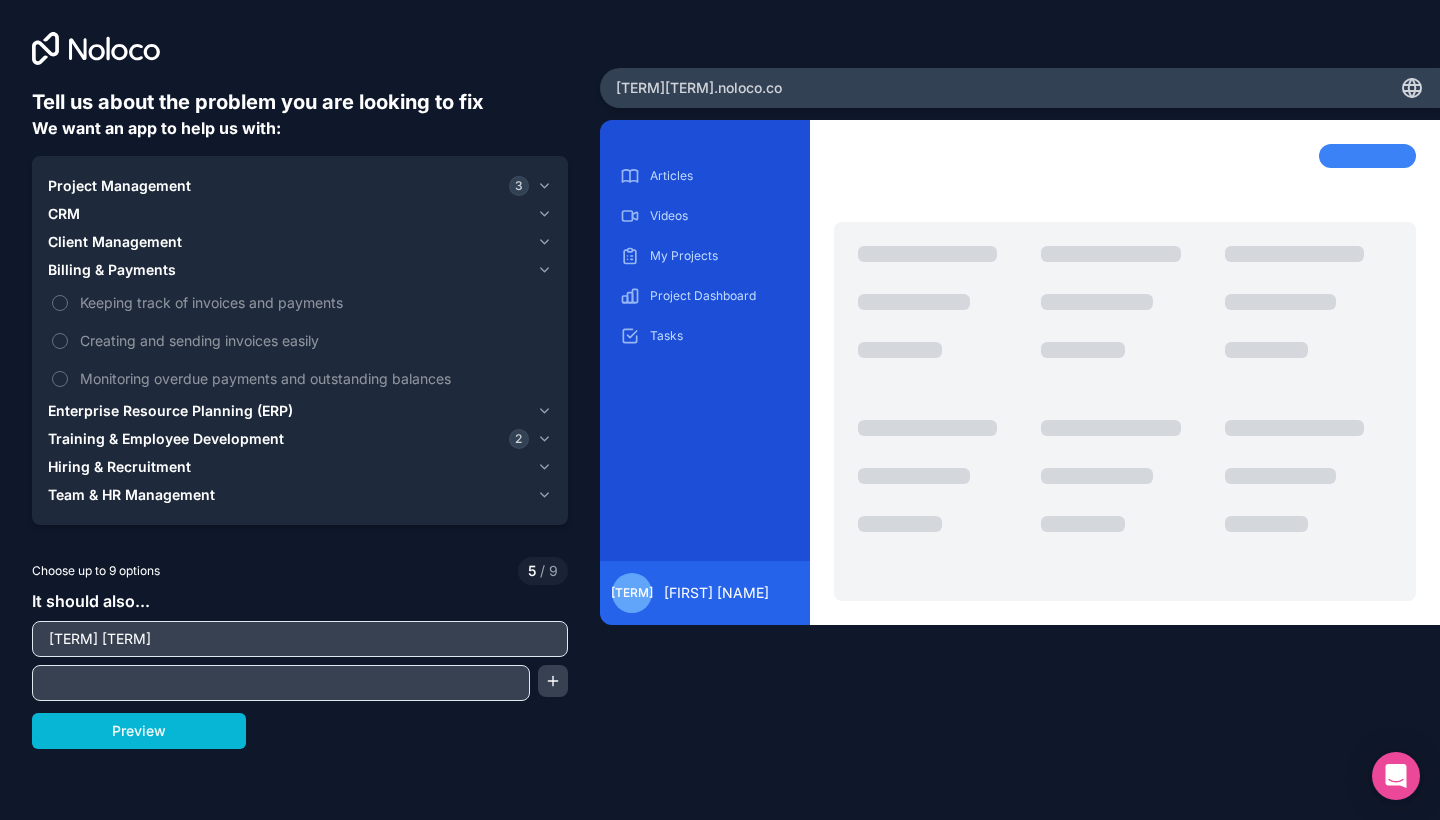 click on "Training & Employee Development" at bounding box center [166, 439] 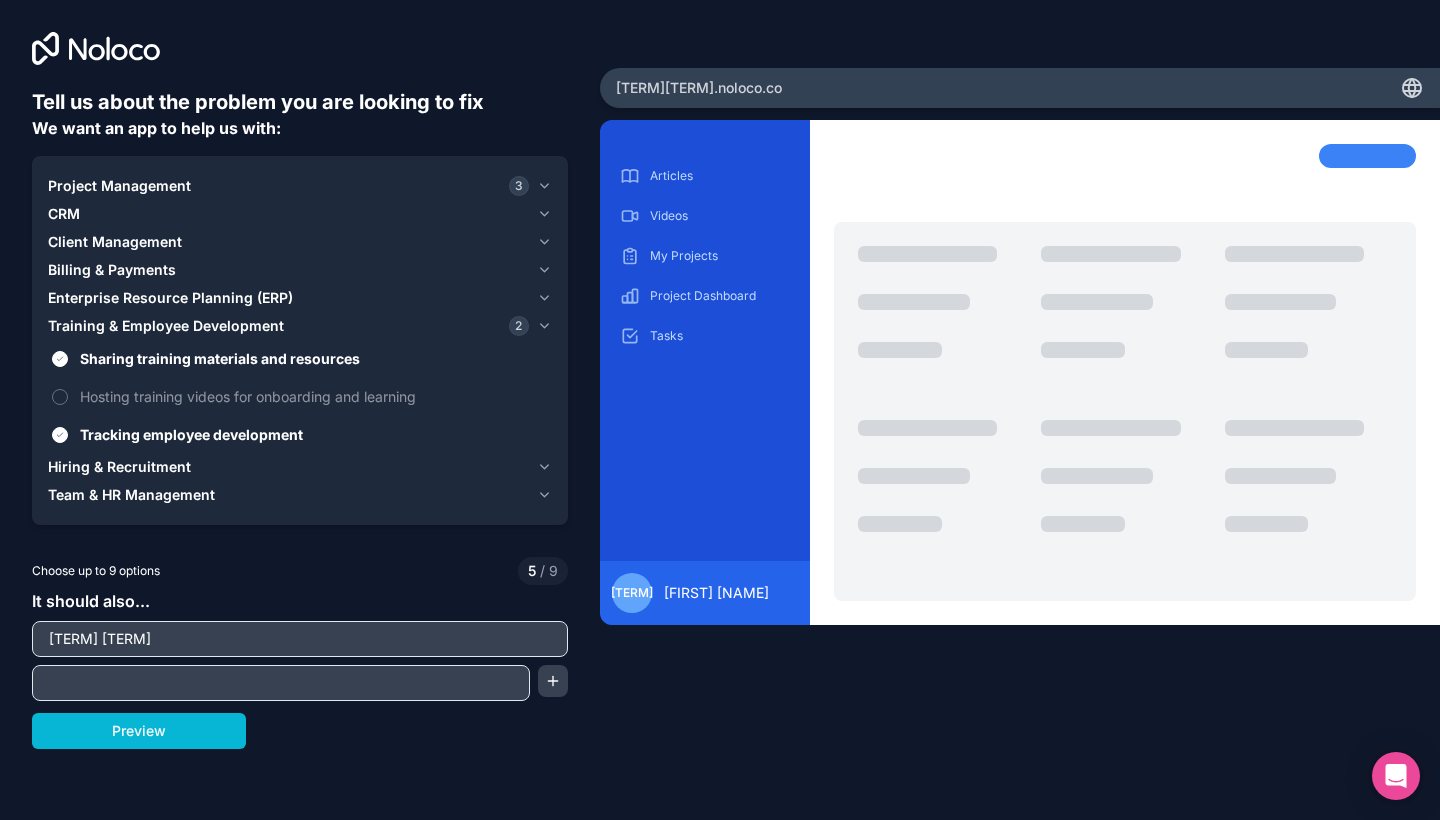 click on "Hiring & Recruitment" at bounding box center [119, 467] 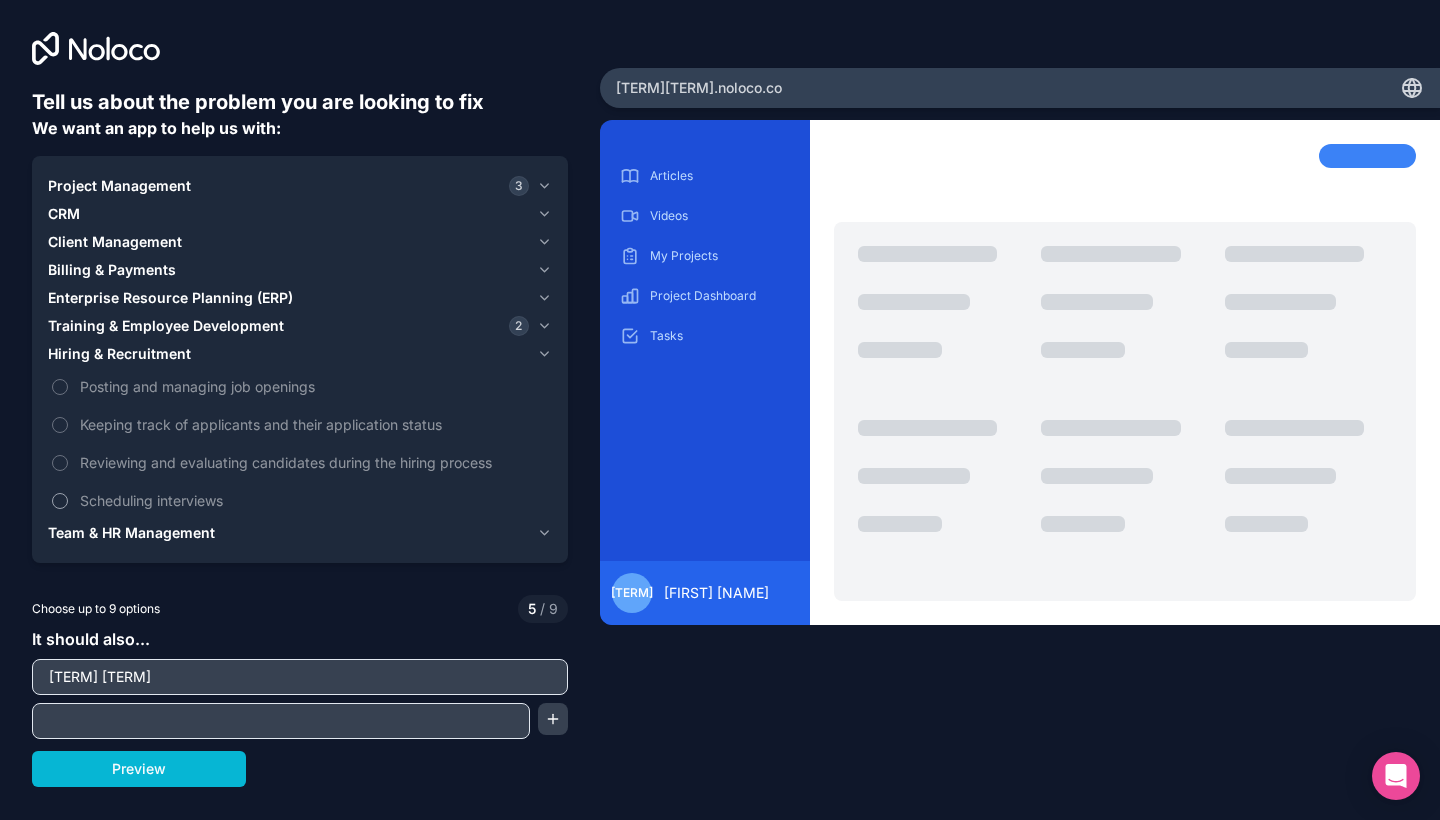 click on "Scheduling interviews" at bounding box center (60, 501) 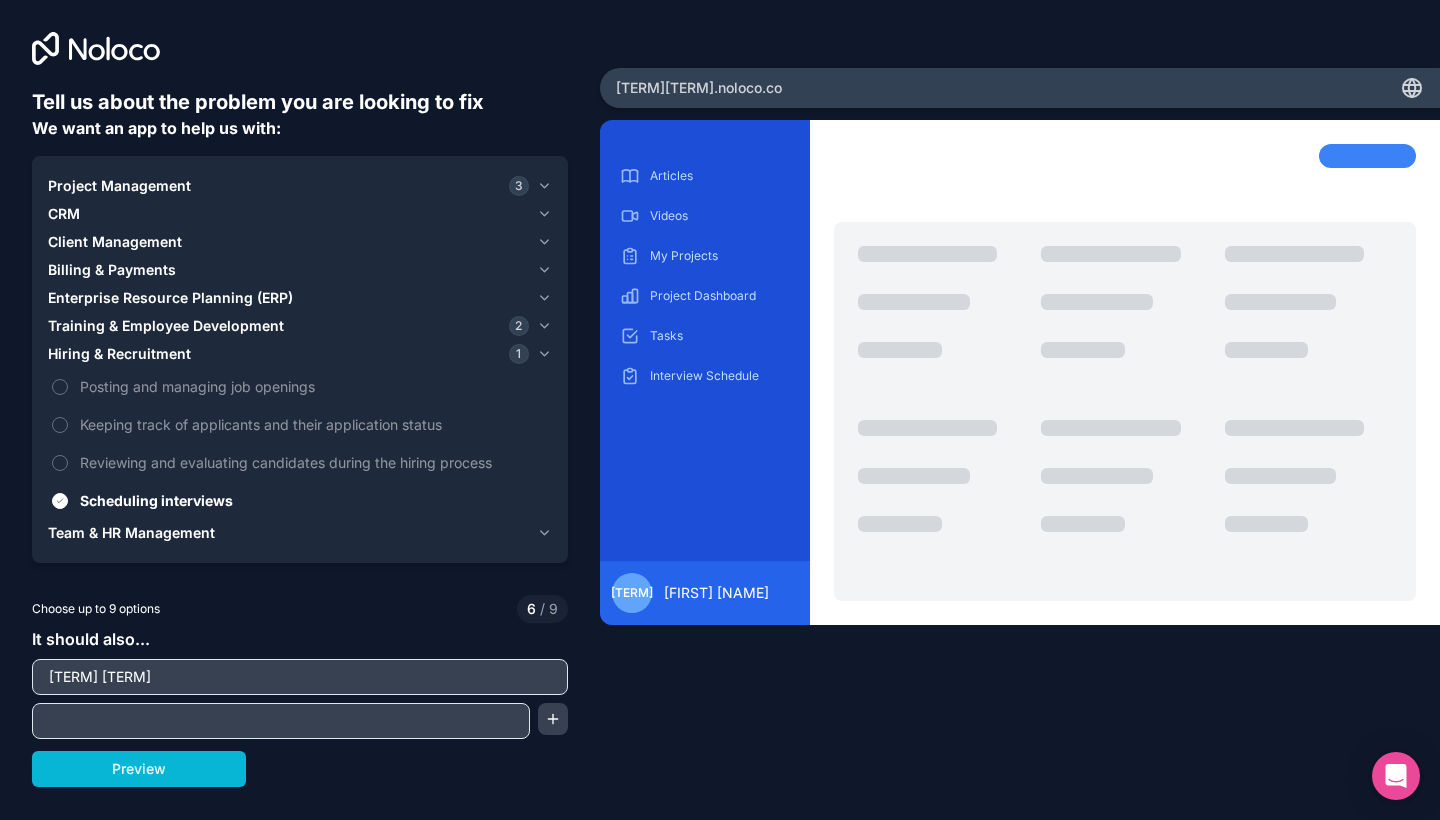 scroll, scrollTop: 0, scrollLeft: 0, axis: both 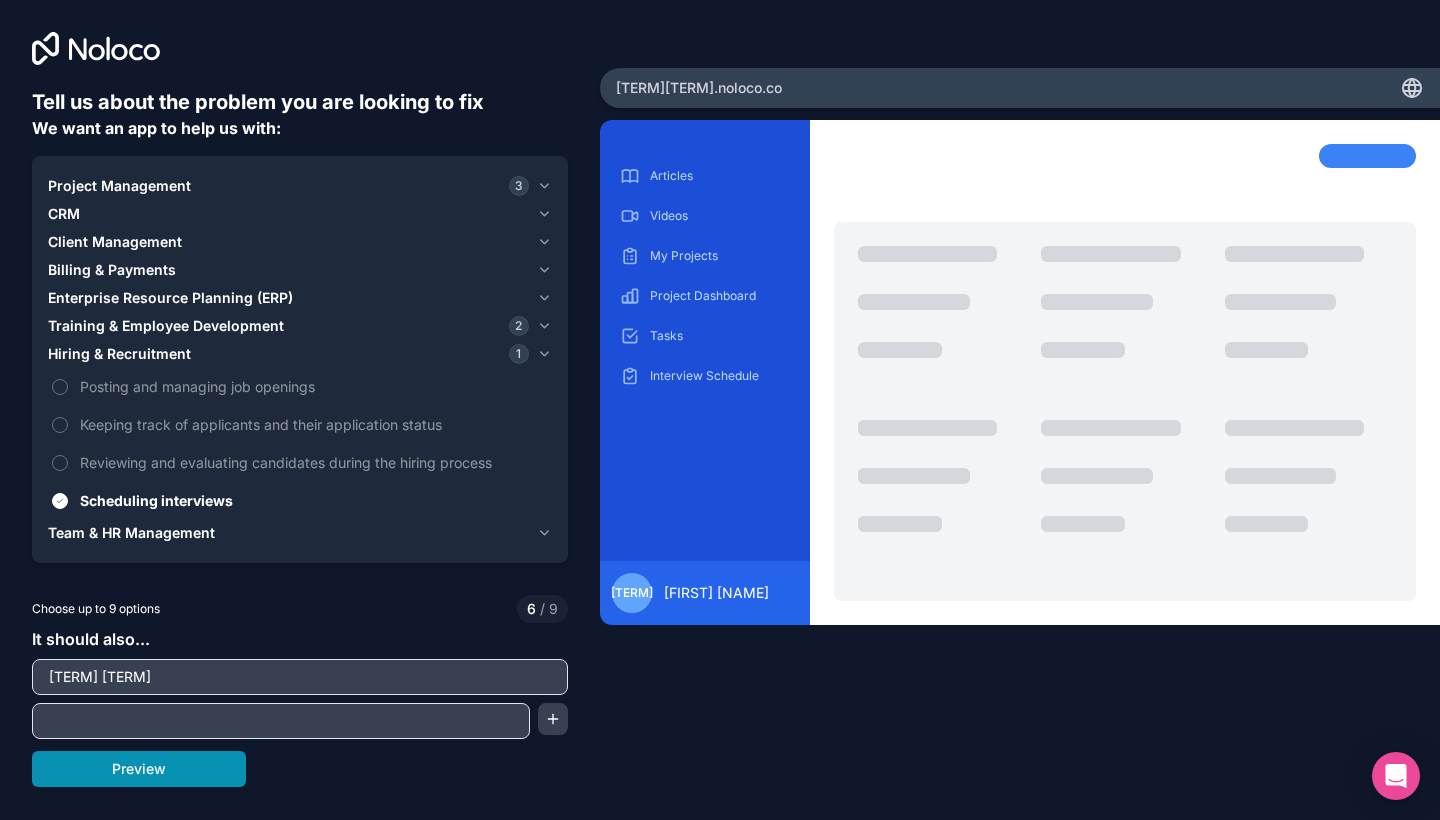 click on "Preview" at bounding box center (139, 769) 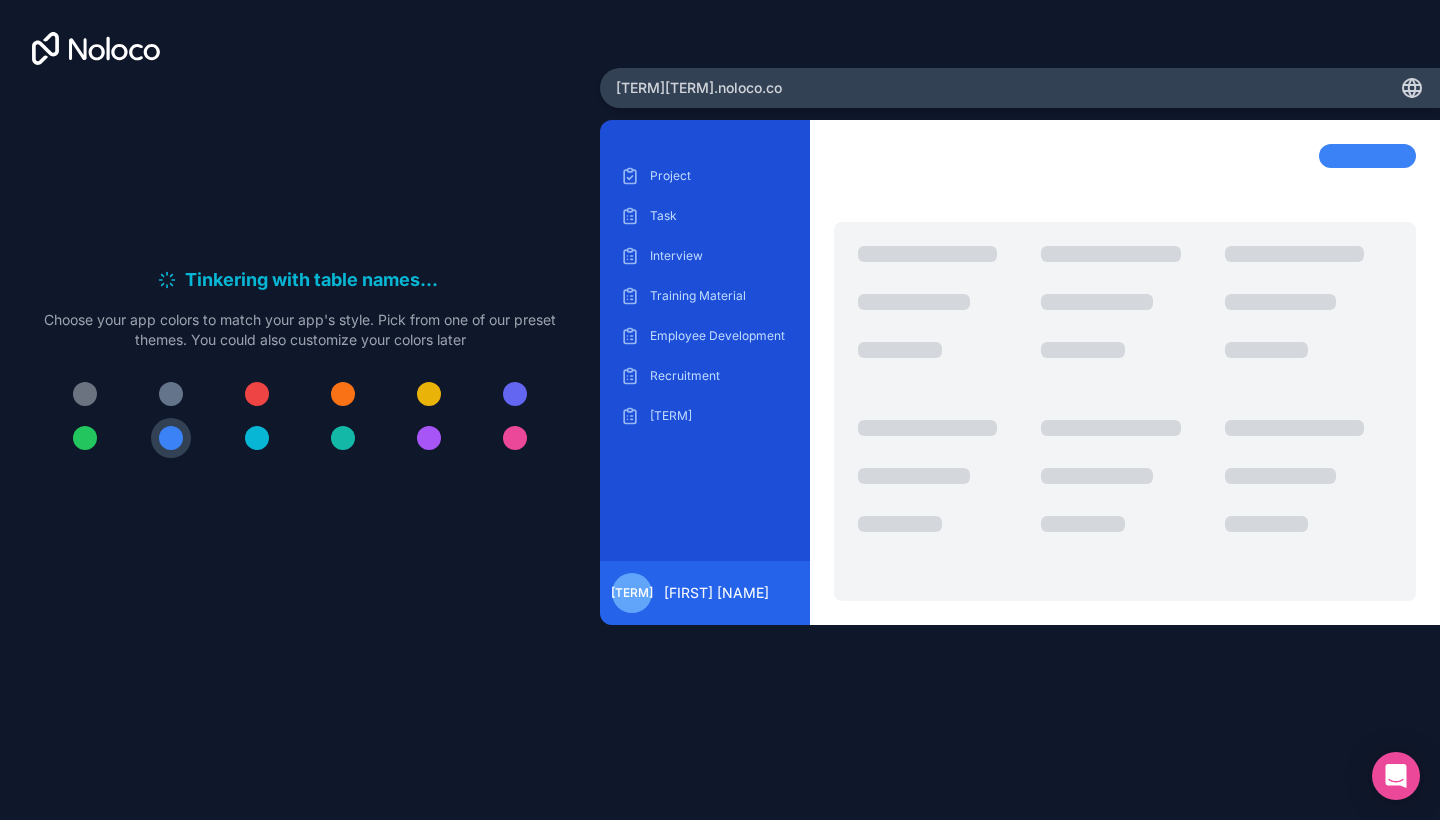 click at bounding box center [257, 394] 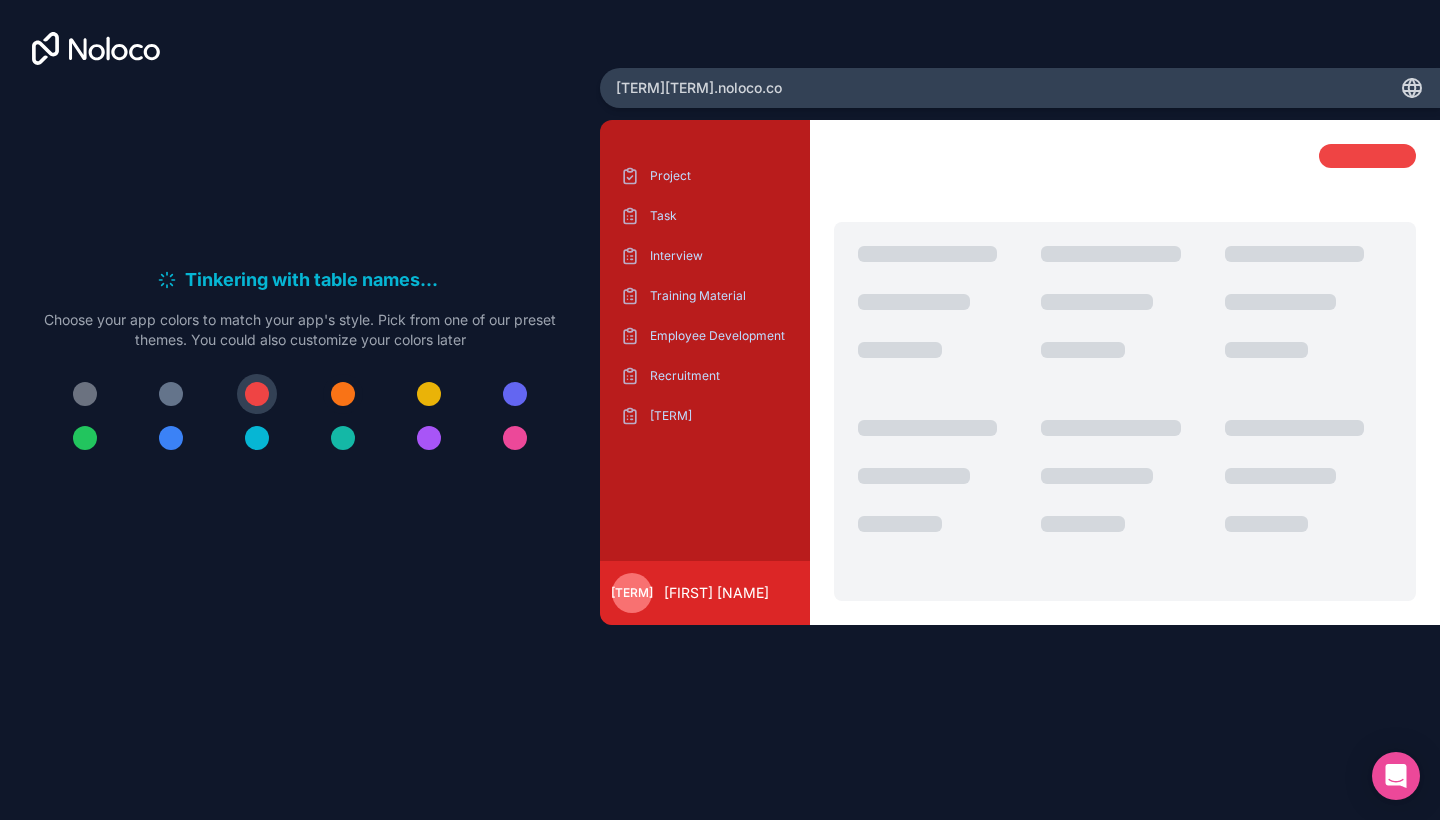 click at bounding box center [343, 394] 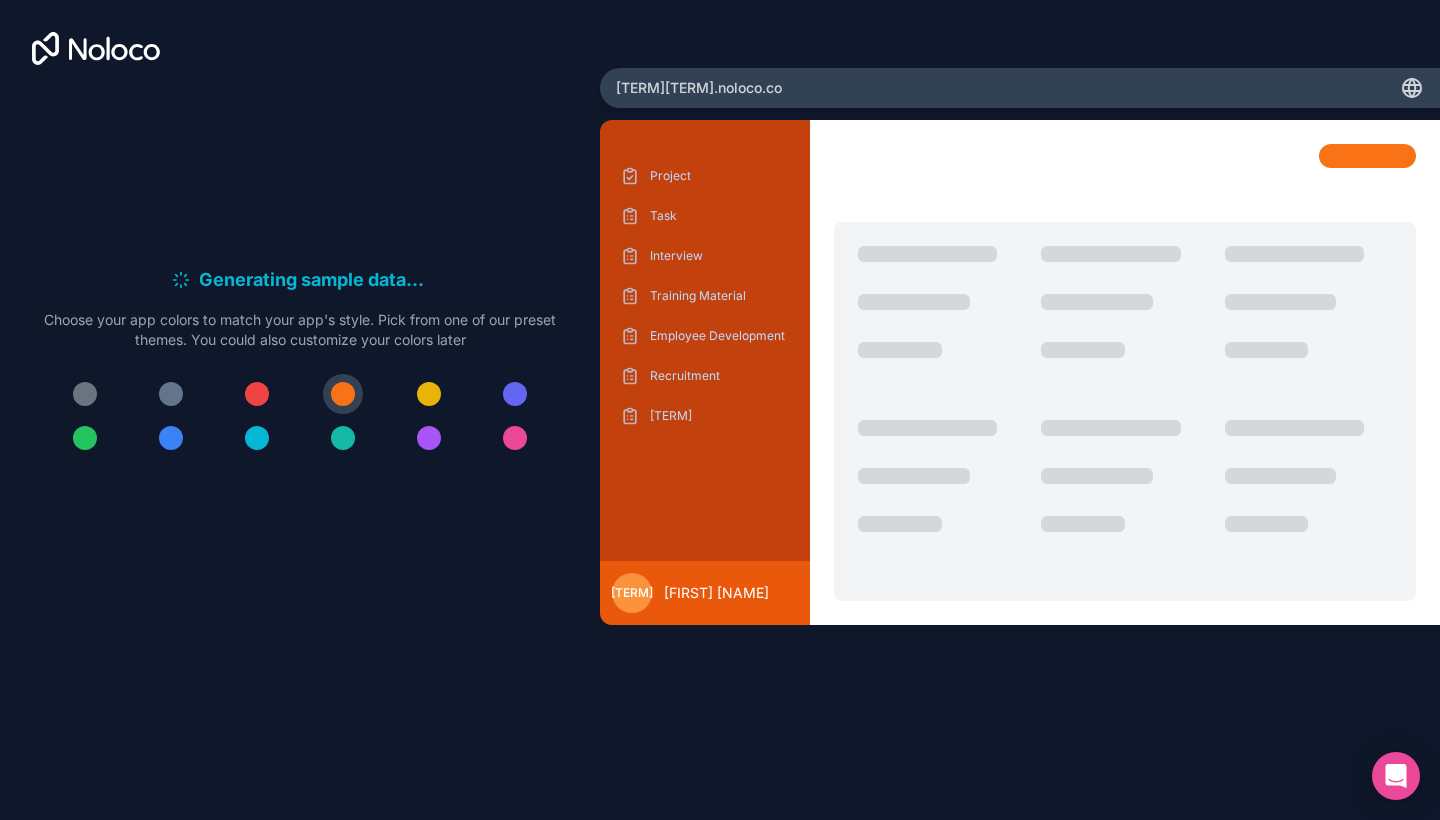 click at bounding box center [515, 438] 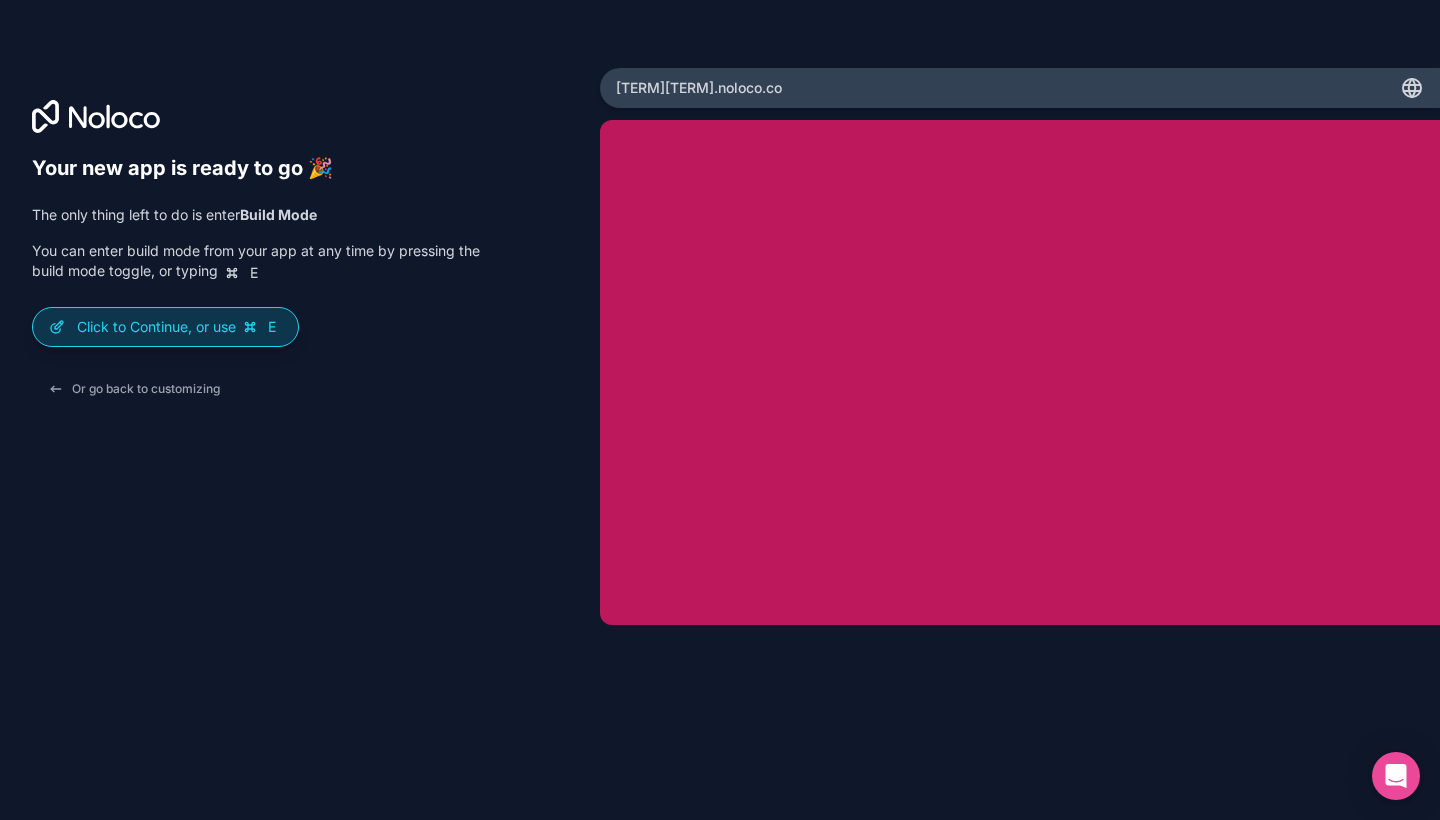 click on "Click to Continue, or use  E" at bounding box center (179, 327) 